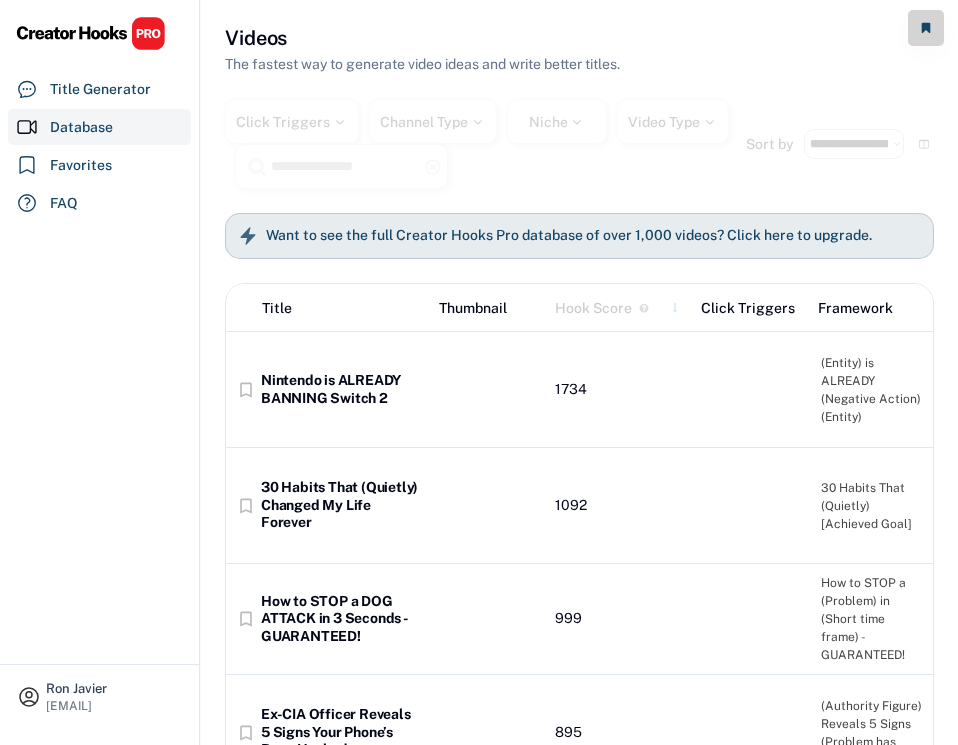 select on "**********" 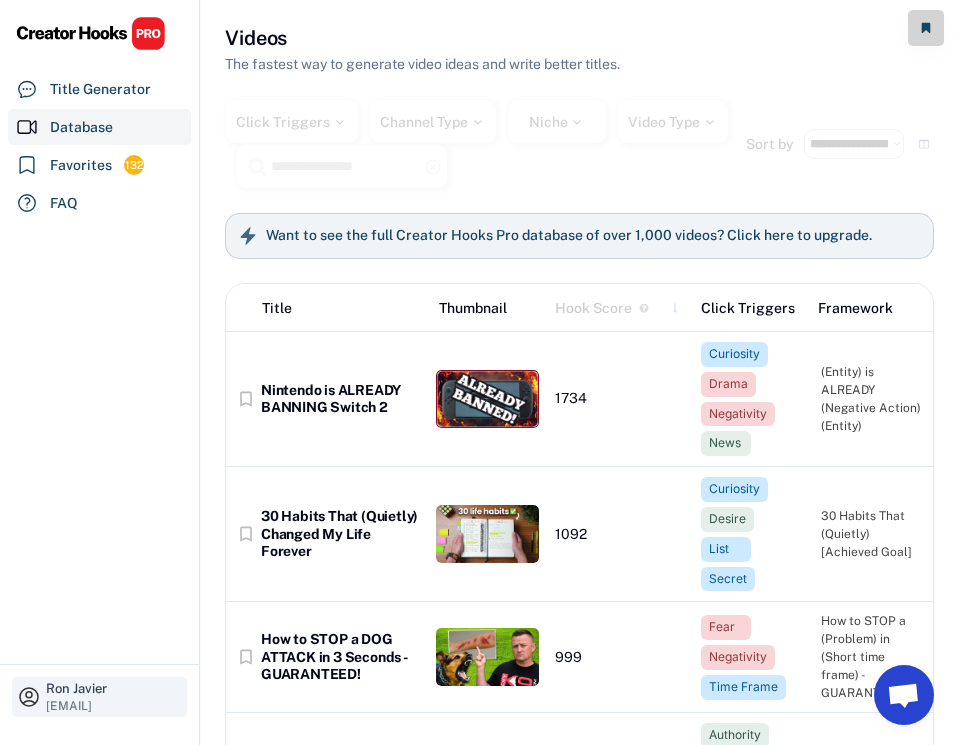 click on "Ron Javier" at bounding box center [114, 688] 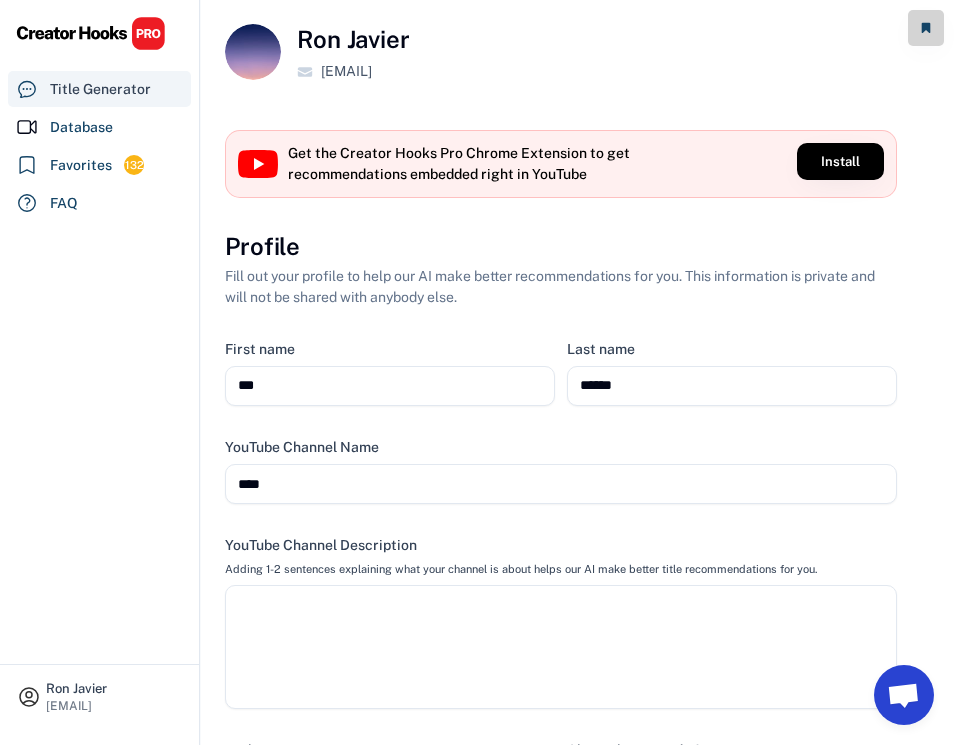 click on "Title Generator" at bounding box center (100, 89) 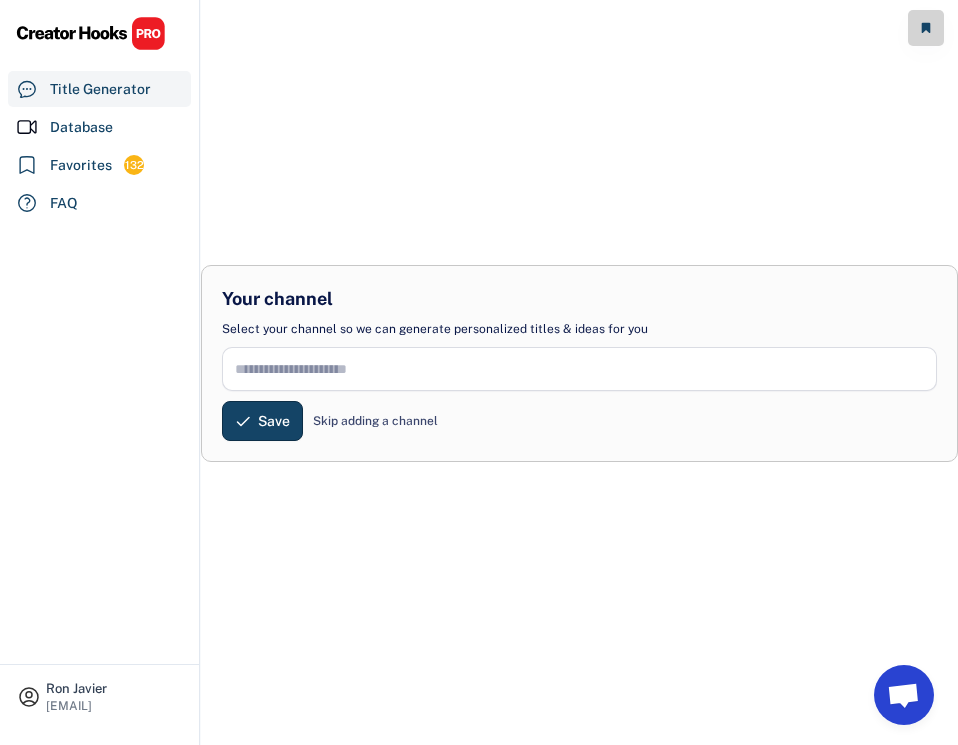 click at bounding box center [91, 33] 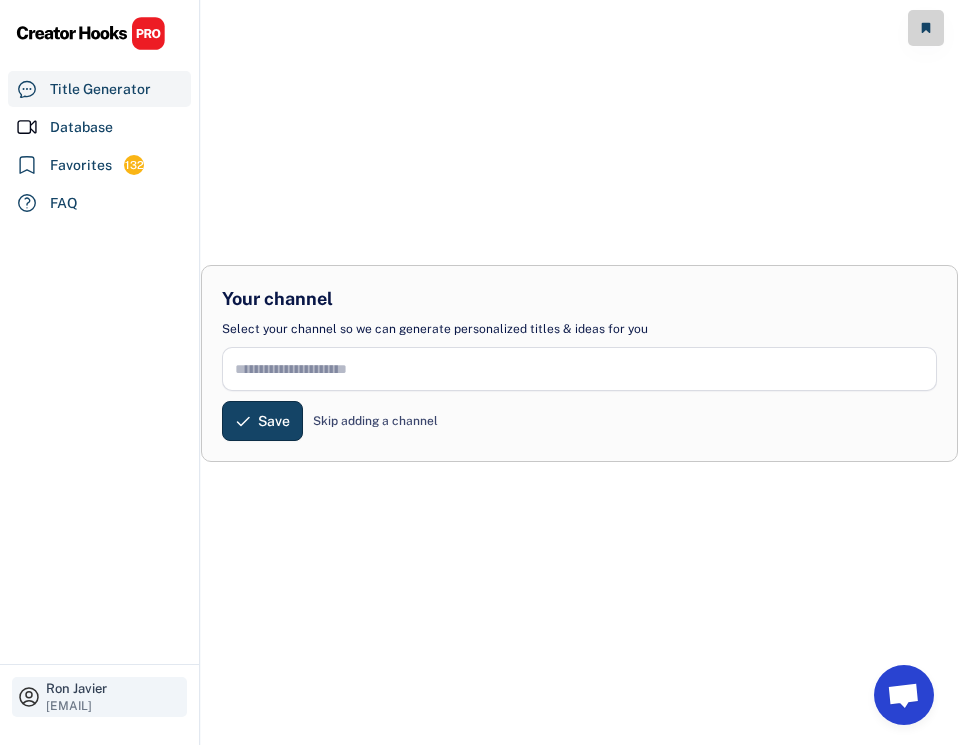 click on "[EMAIL]" at bounding box center [69, 706] 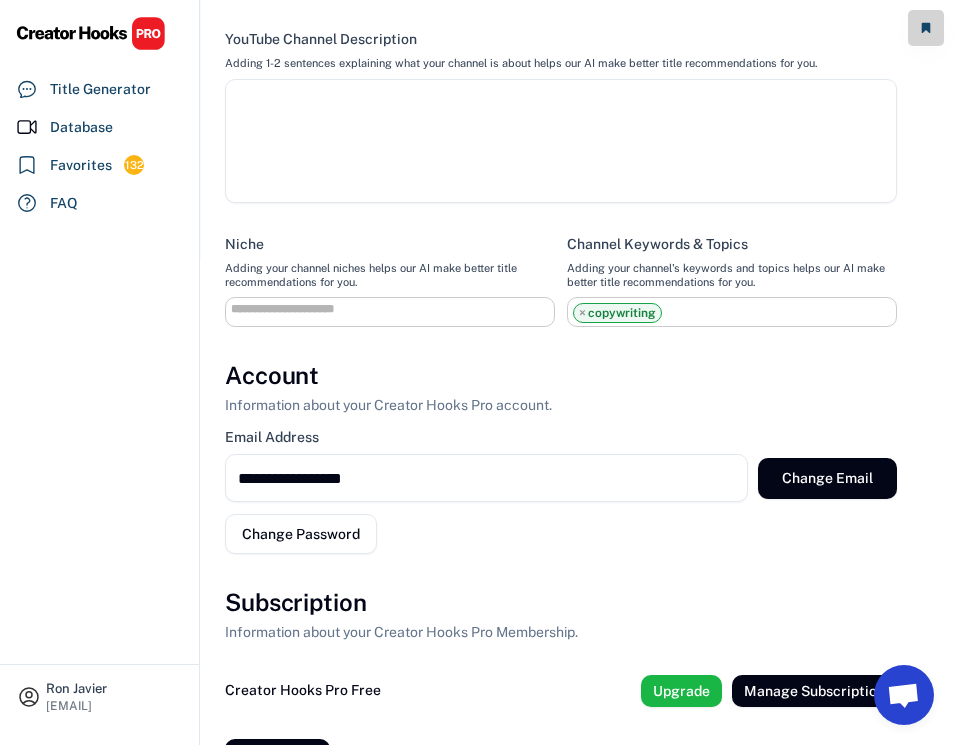 scroll, scrollTop: 565, scrollLeft: 0, axis: vertical 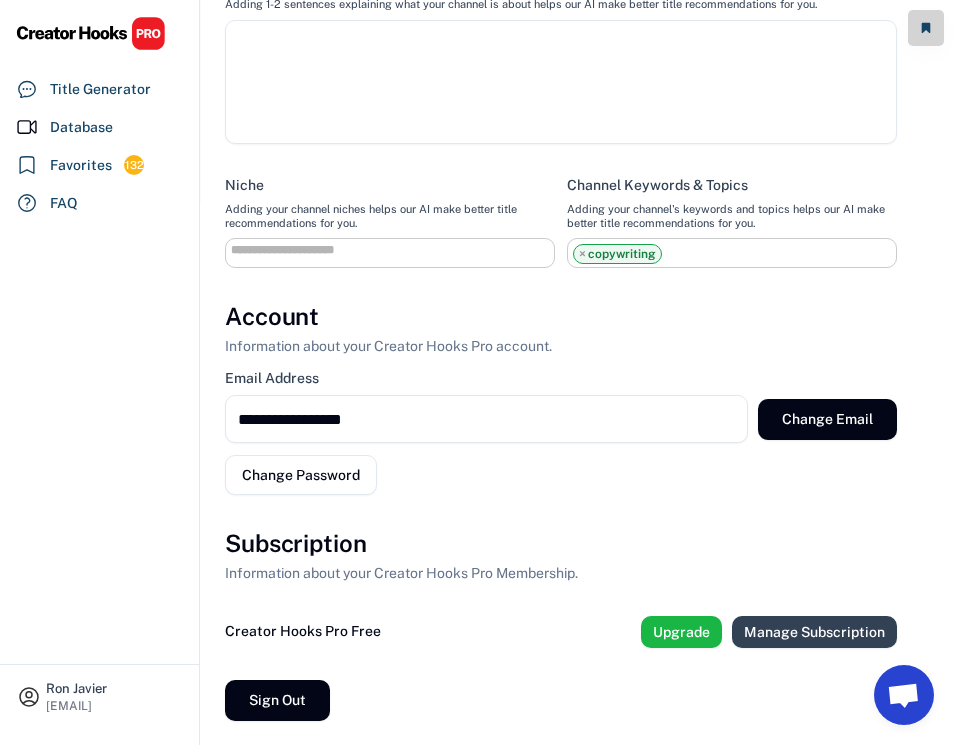 drag, startPoint x: 773, startPoint y: 625, endPoint x: 692, endPoint y: 583, distance: 91.24144 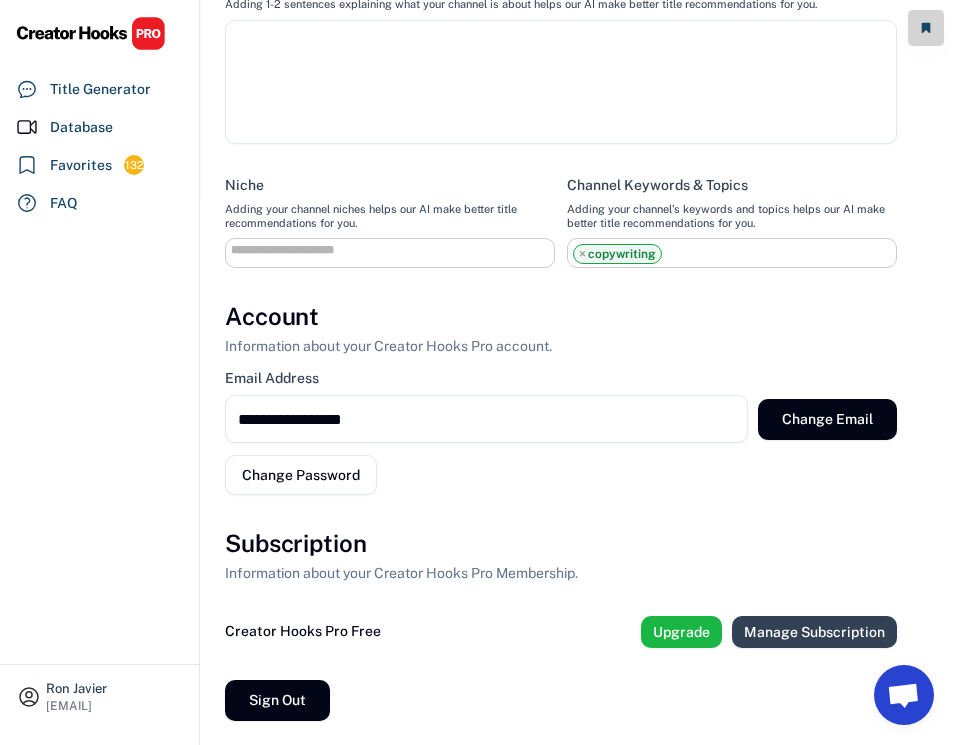 click on "**********" at bounding box center [561, 143] 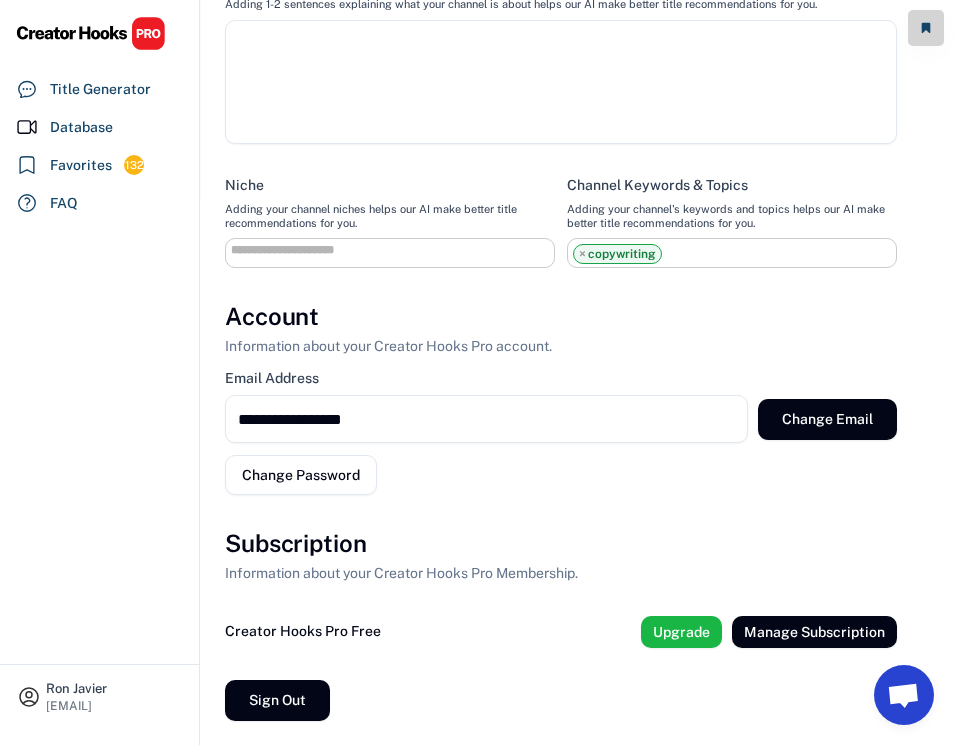 click on "**********" at bounding box center [561, 143] 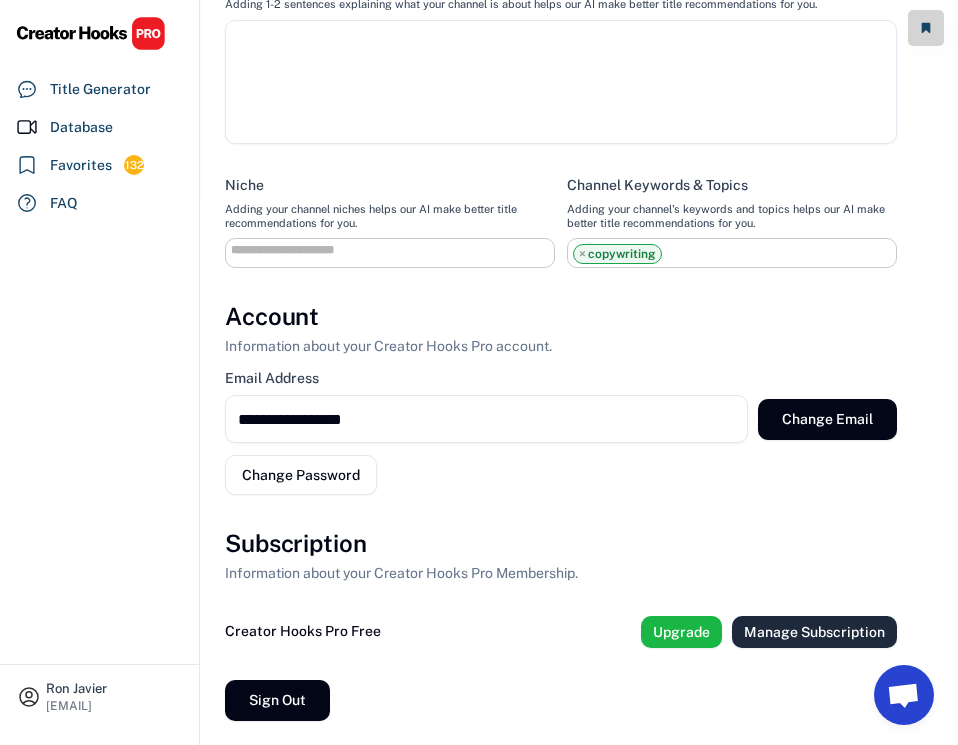 click on "Manage Subscription" at bounding box center [814, 632] 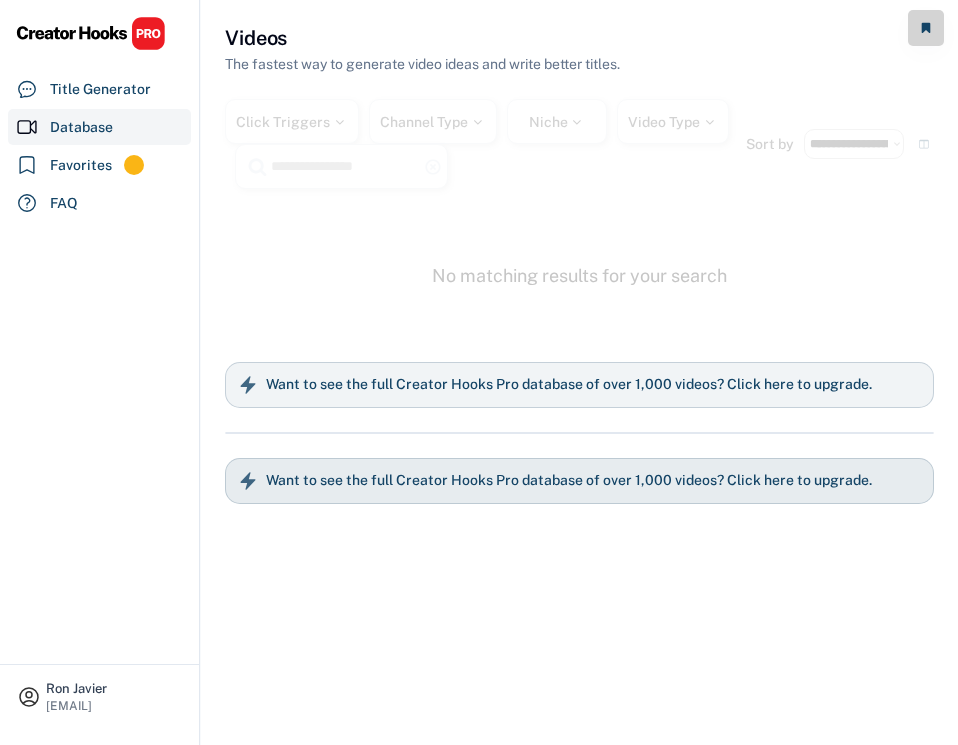 select on "**********" 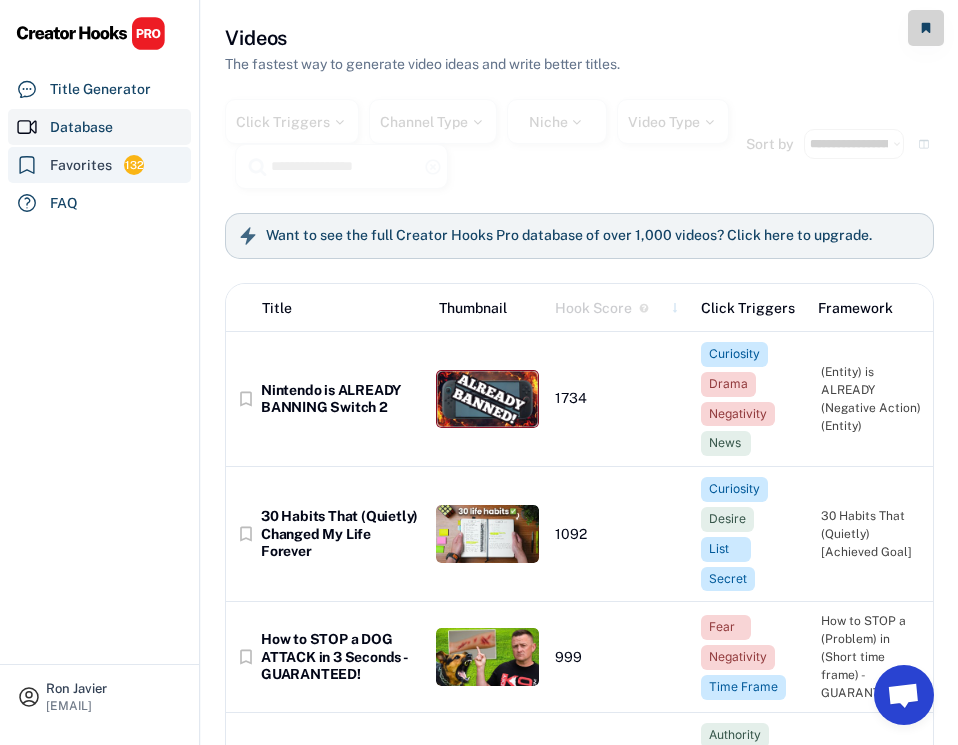 click on "Favorites" at bounding box center [81, 165] 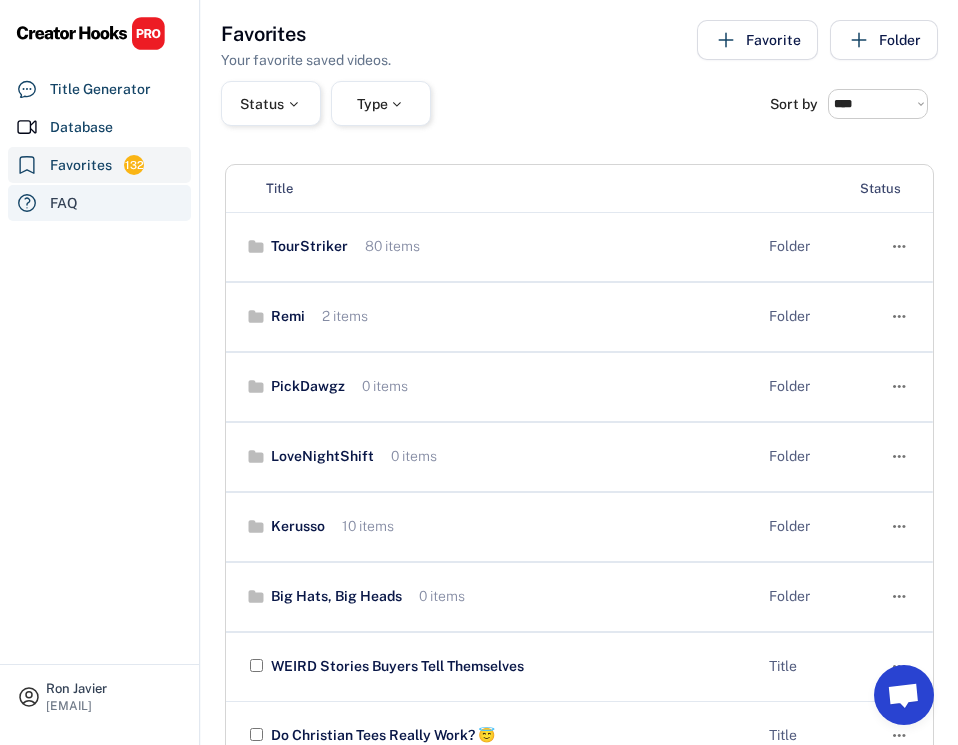 click on "FAQ" at bounding box center [64, 203] 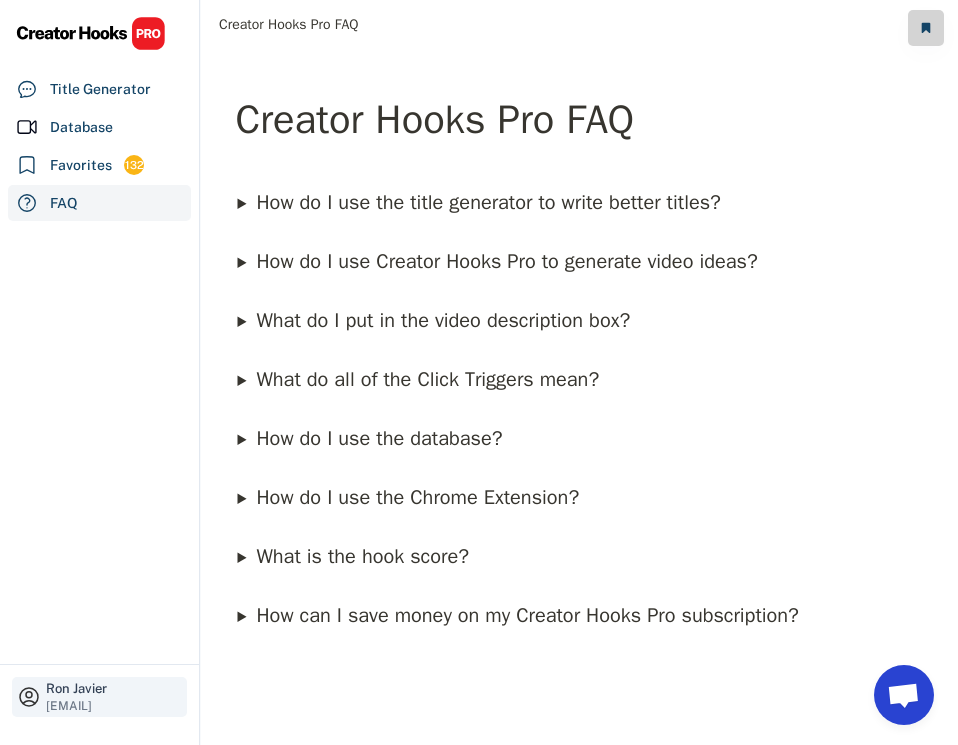 click on "Ron Javier" at bounding box center (114, 688) 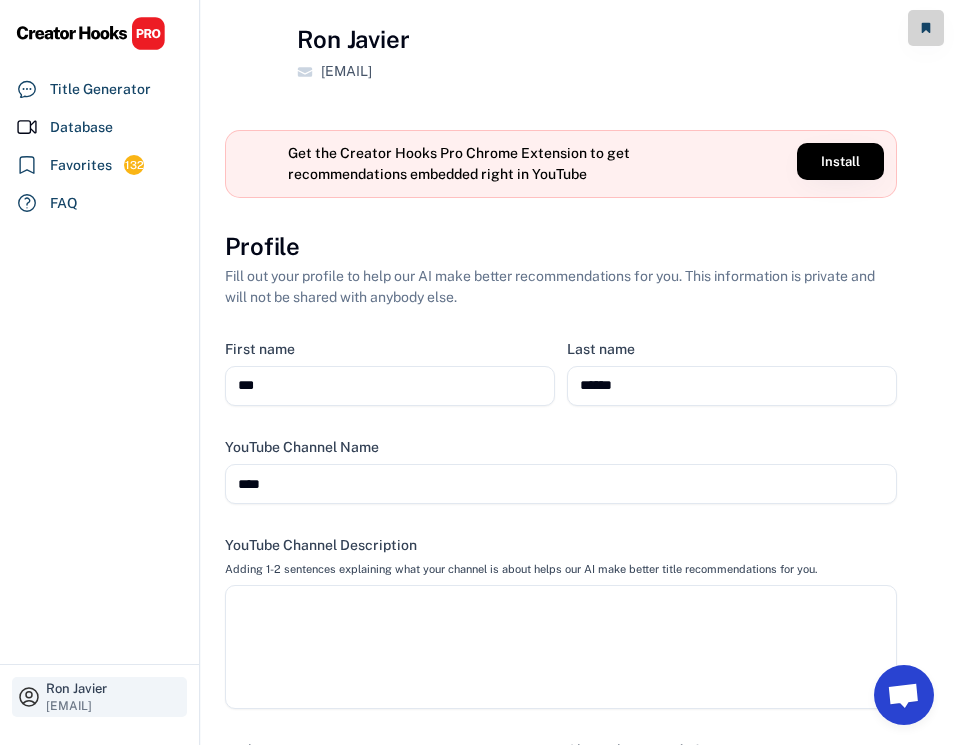 select 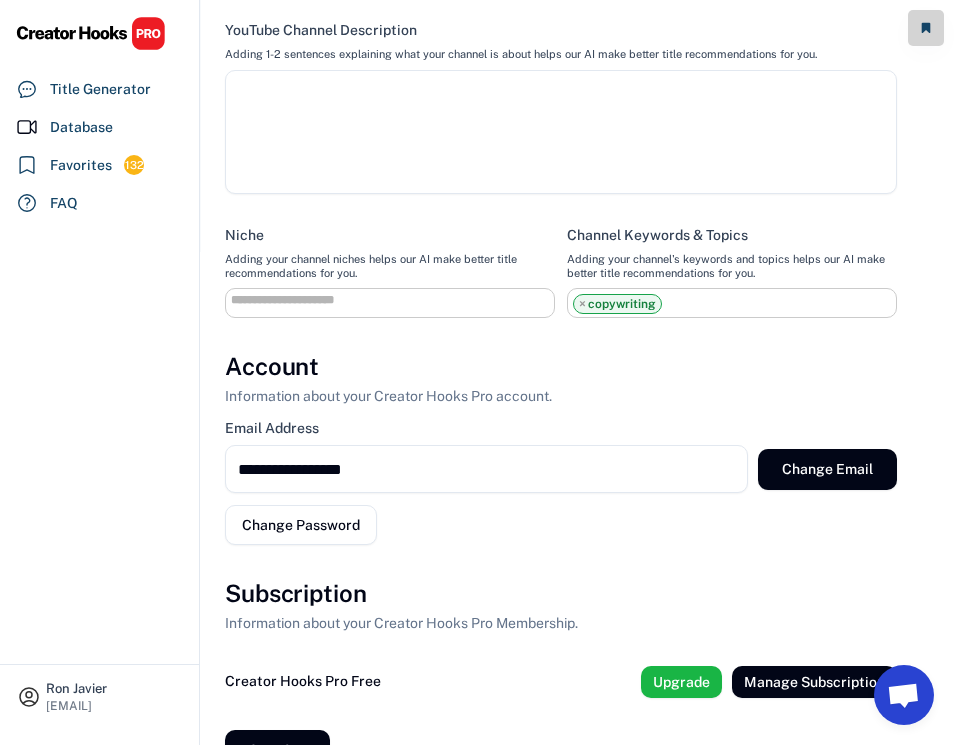 scroll, scrollTop: 565, scrollLeft: 0, axis: vertical 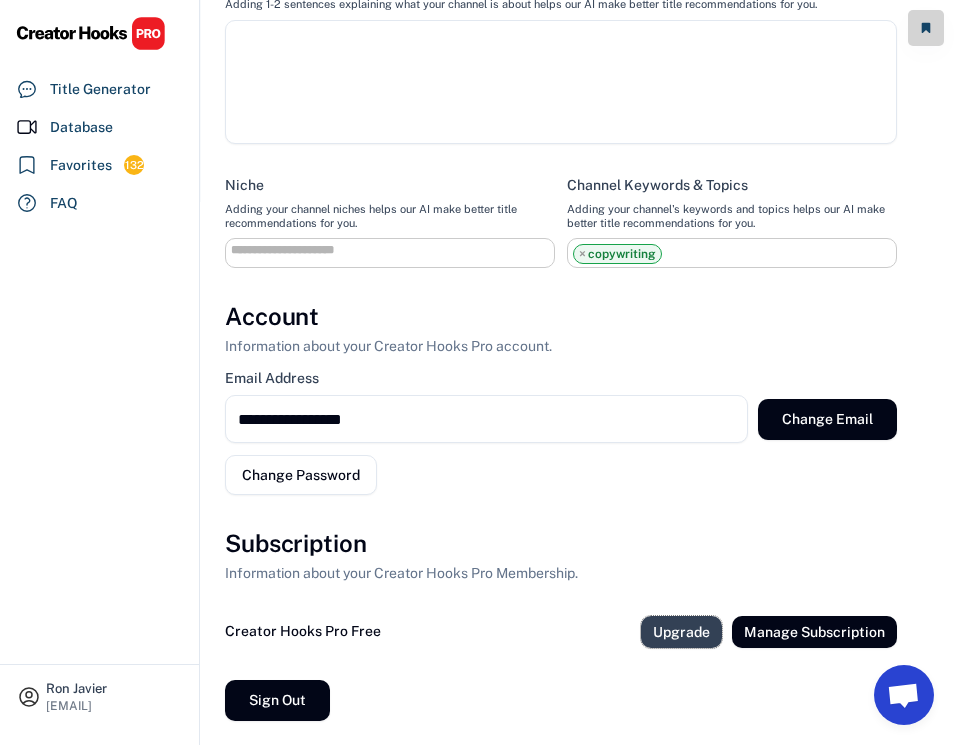 click on "Upgrade" at bounding box center [681, 632] 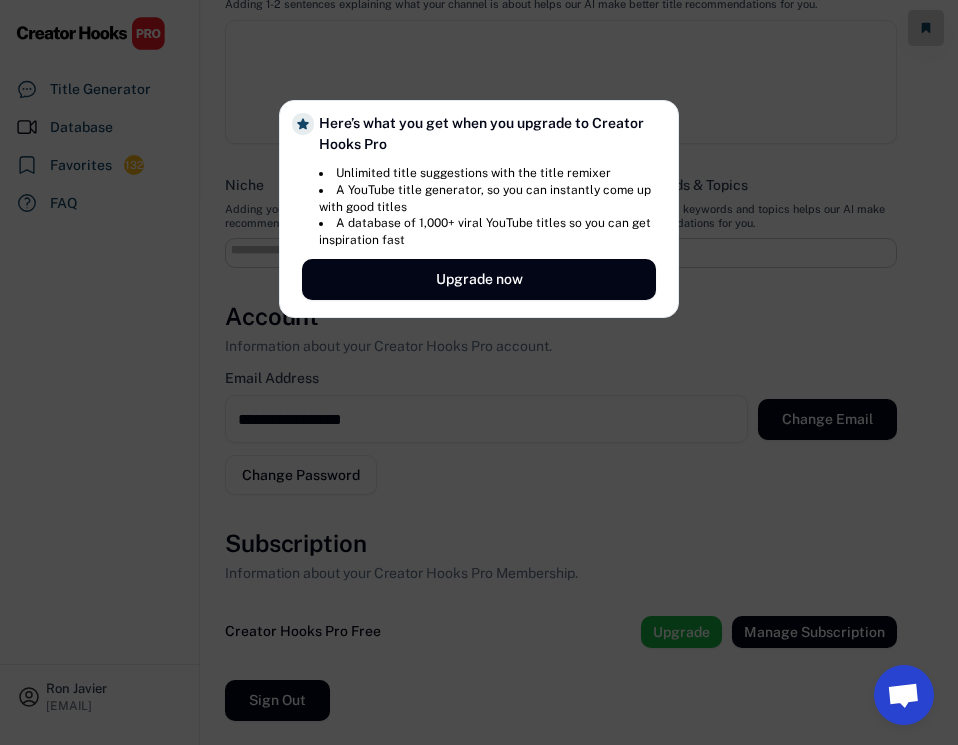 click at bounding box center [479, 372] 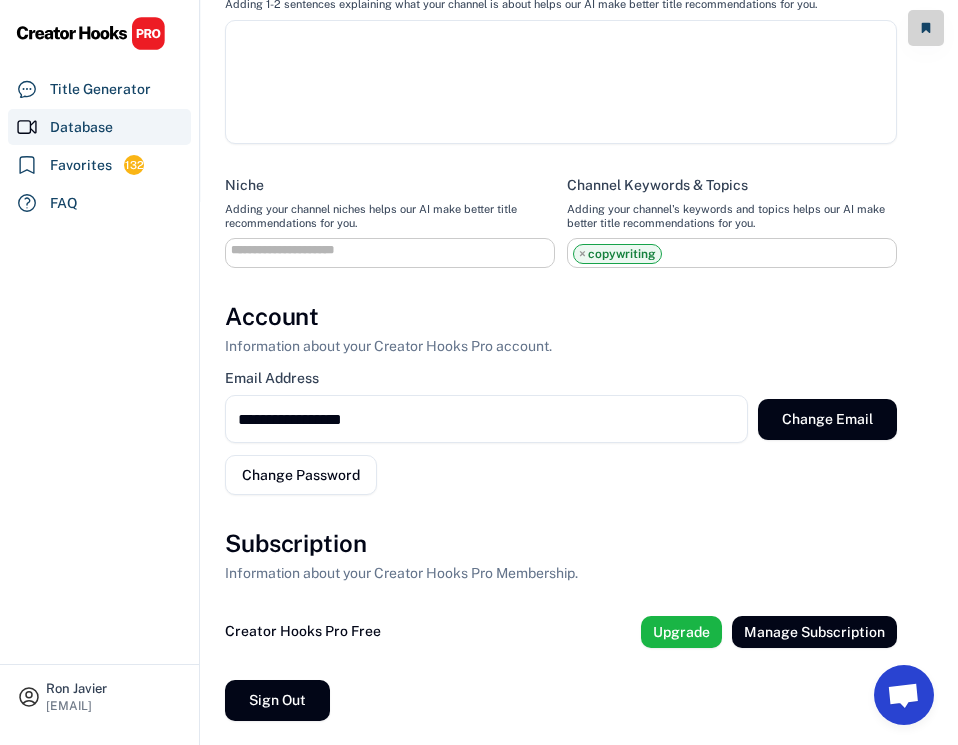 click on "Database" at bounding box center [81, 127] 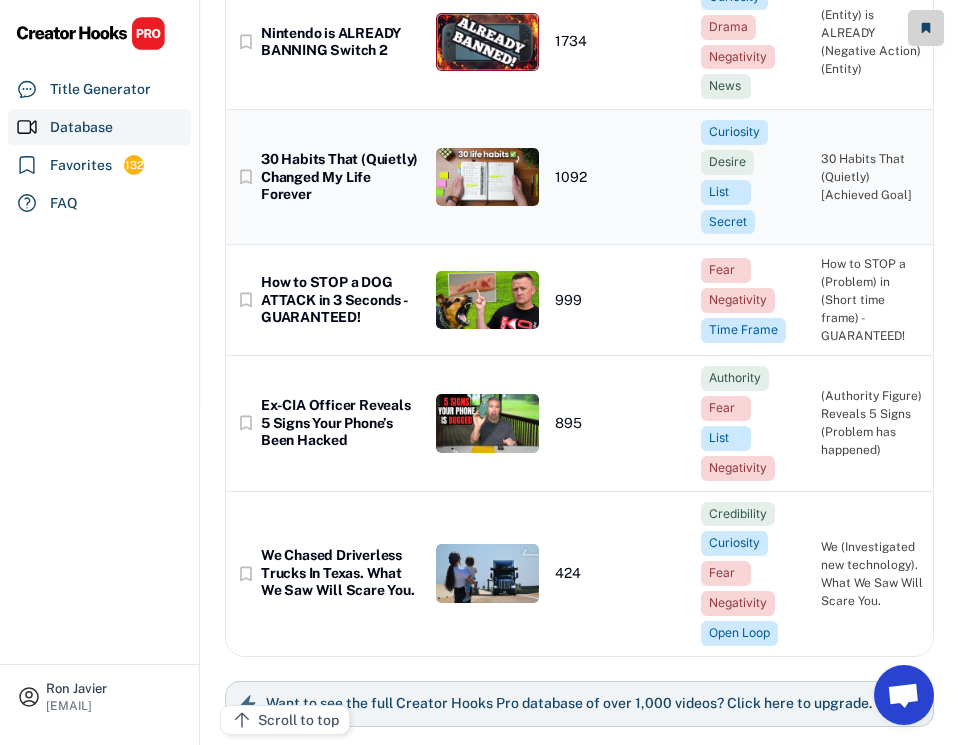 scroll, scrollTop: 0, scrollLeft: 0, axis: both 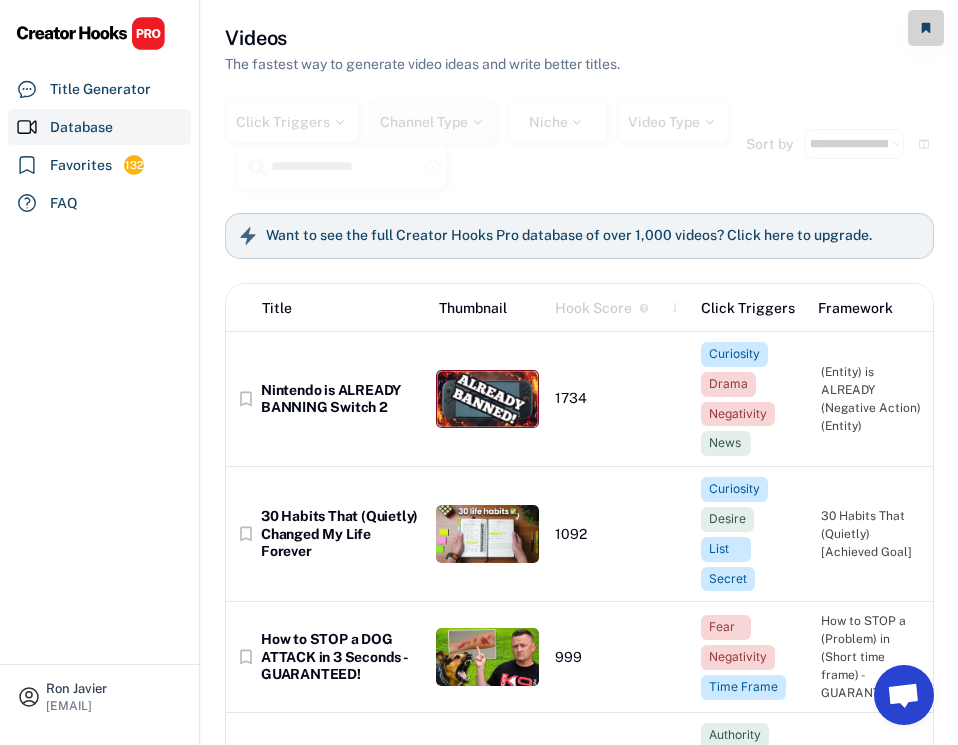 click on "Channel Type" at bounding box center (433, 122) 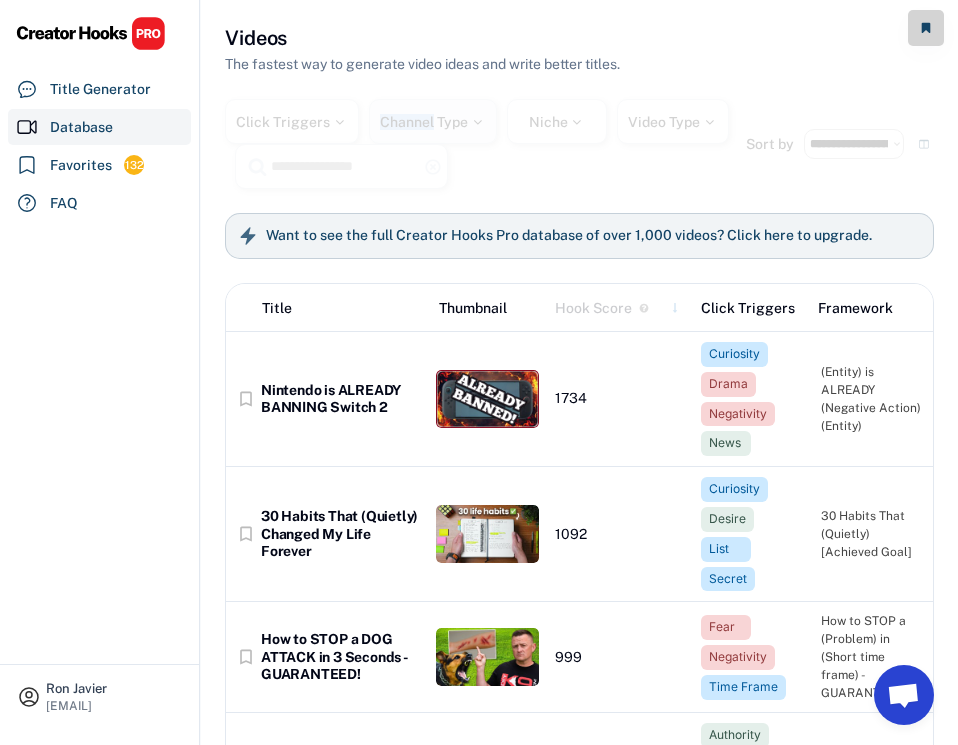 click on "Channel Type" at bounding box center (433, 122) 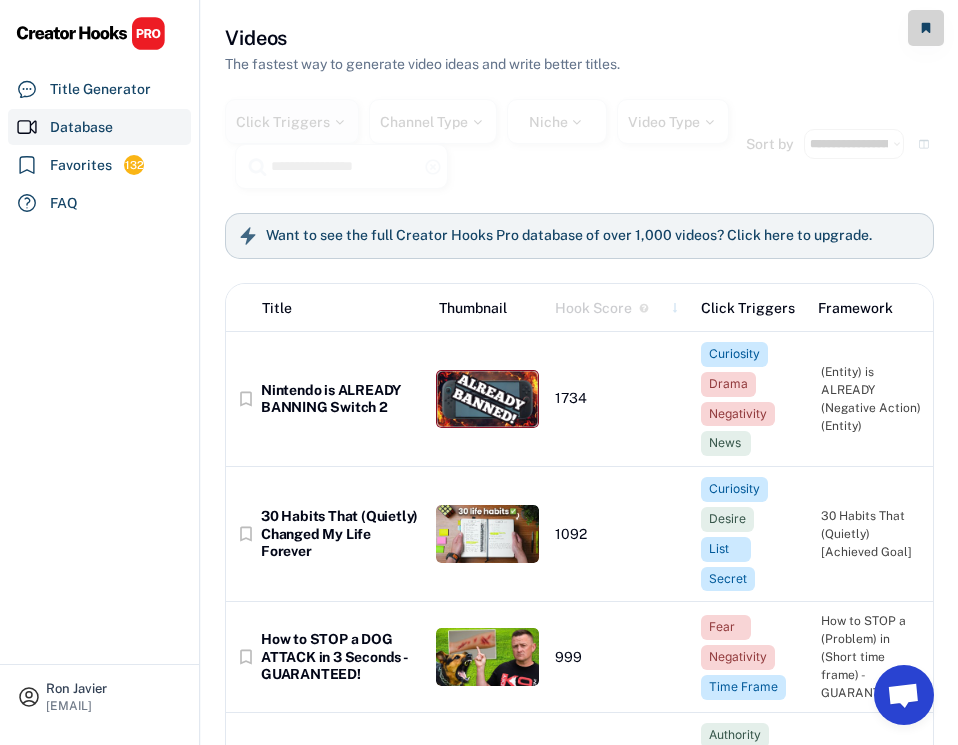 click on "Click Triggers" at bounding box center (292, 122) 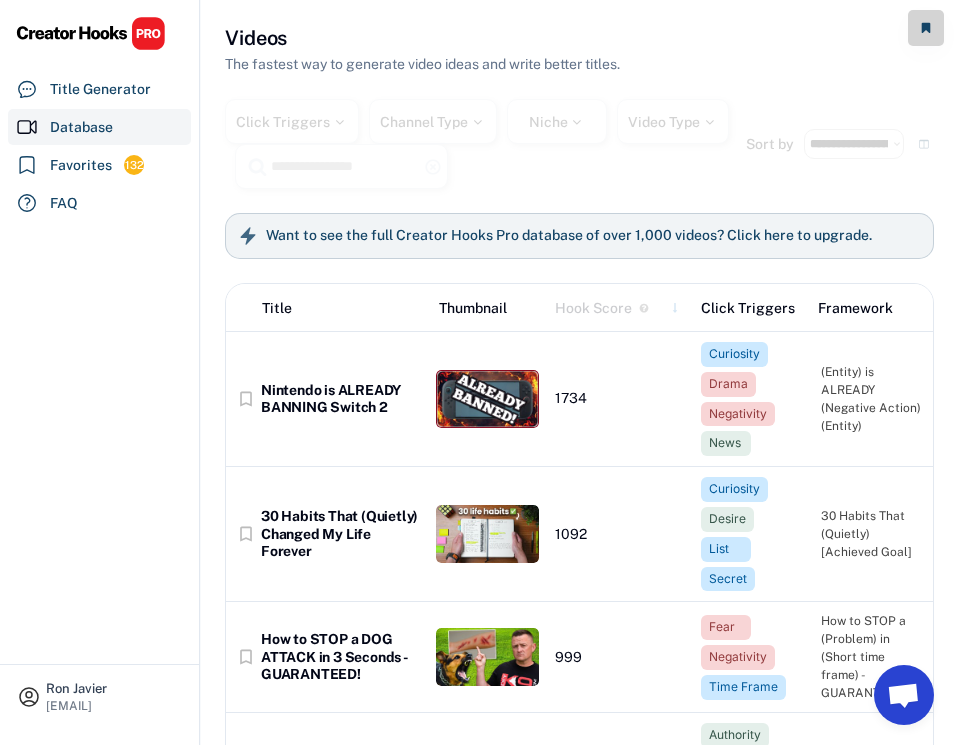 click on "Click Triggers" at bounding box center (292, 122) 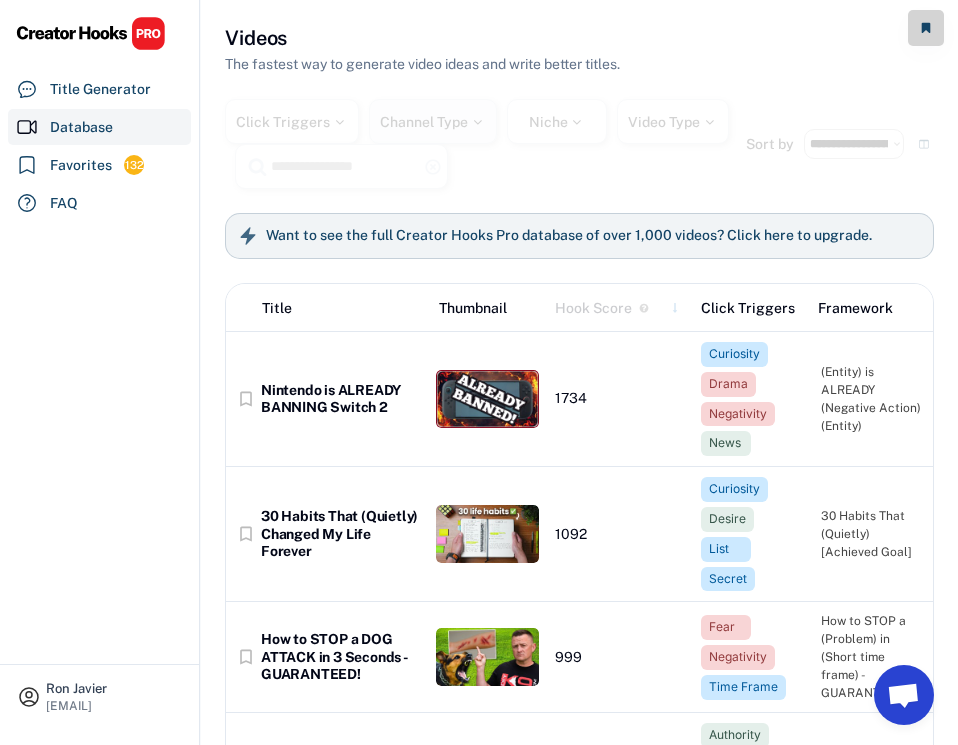 click on "Click Triggers  Channel Type  Niche  Video Type
highlight_remove" at bounding box center (485, 144) 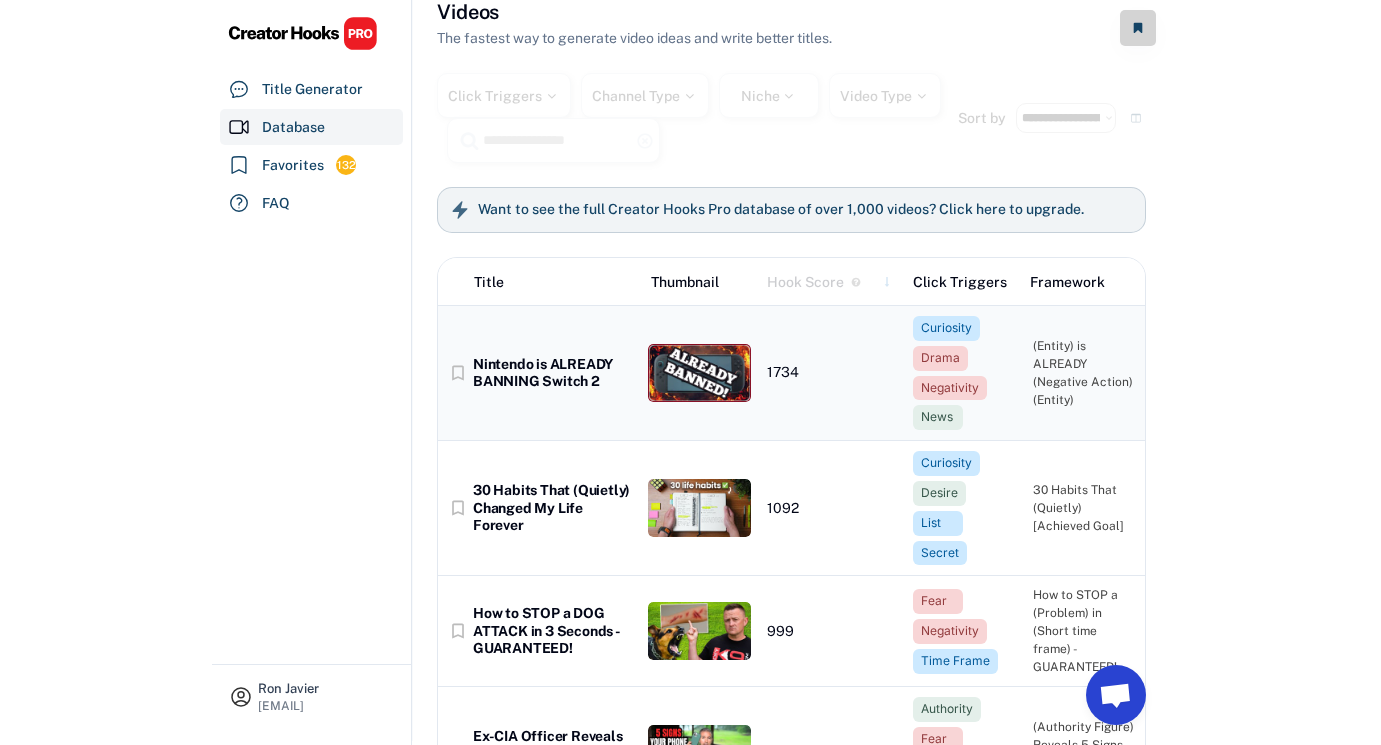 scroll, scrollTop: 11, scrollLeft: 0, axis: vertical 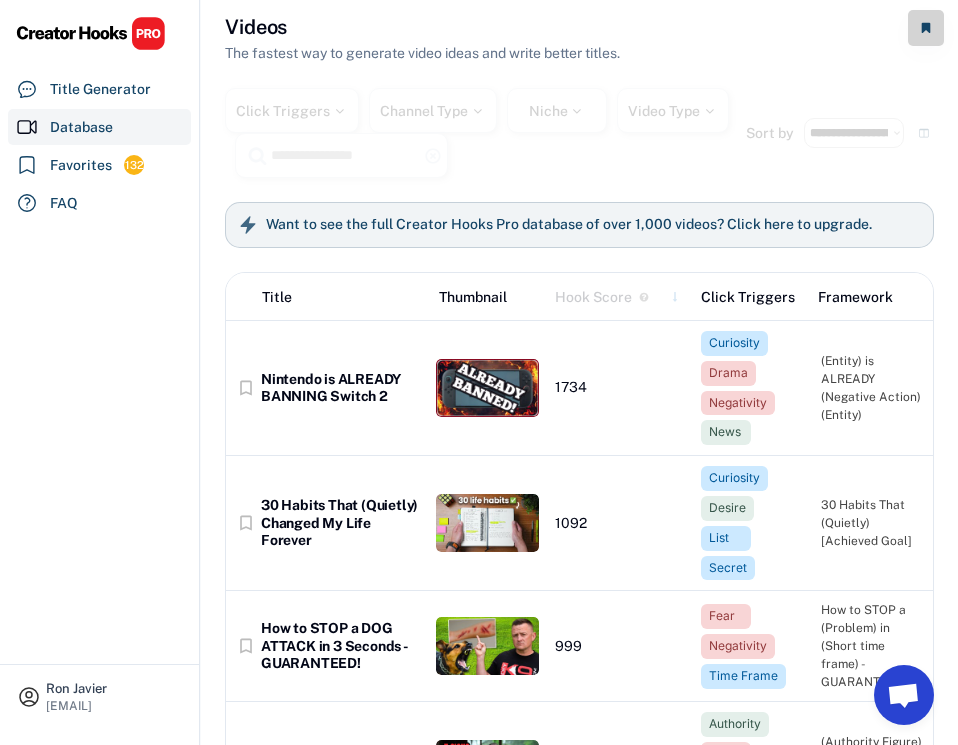 click on "**********" 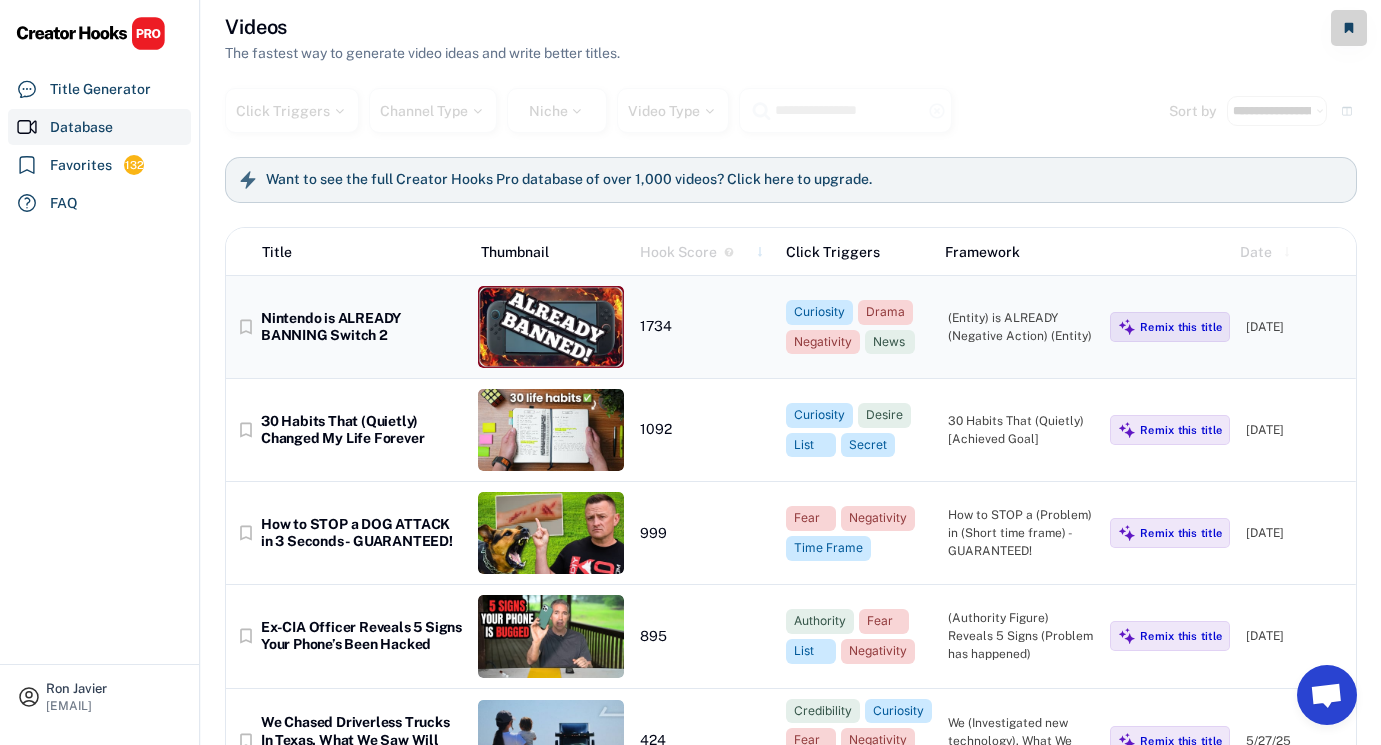 scroll, scrollTop: 0, scrollLeft: 0, axis: both 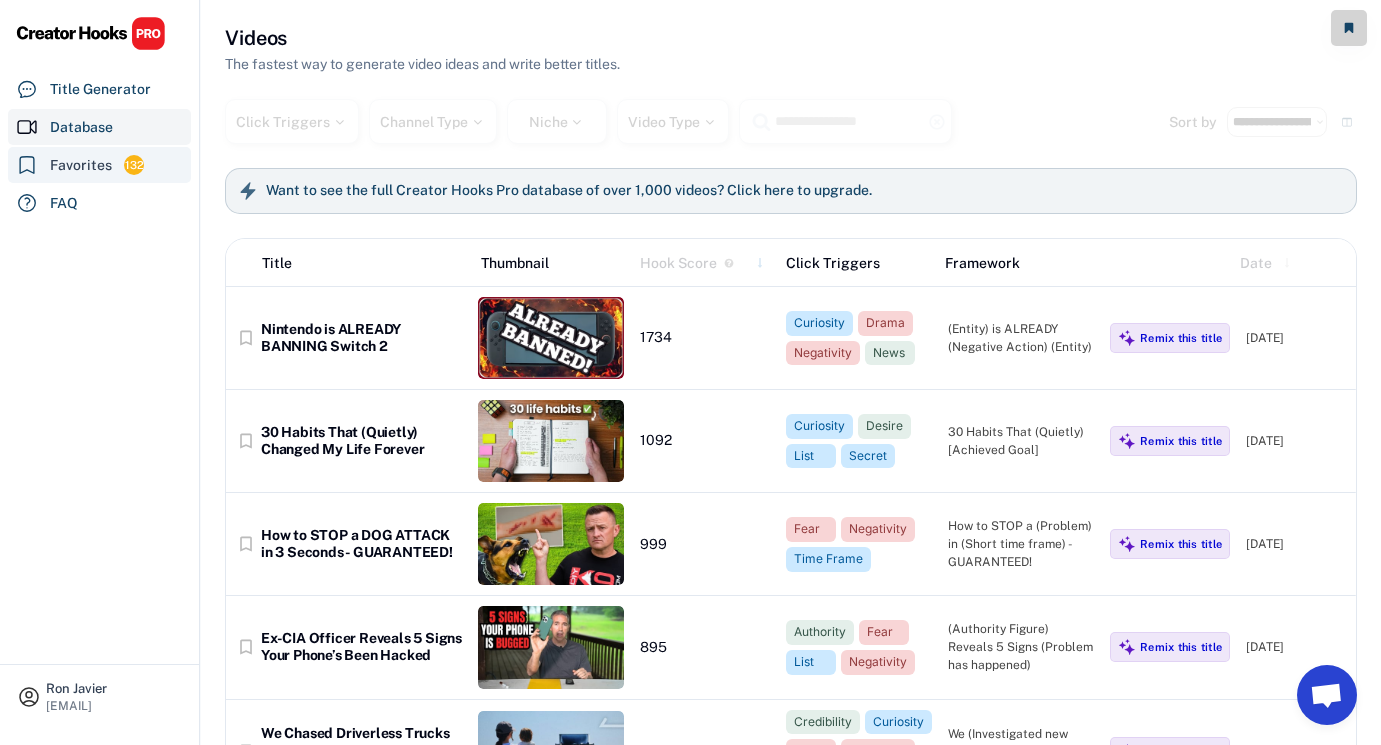 click on "Favorites" at bounding box center [81, 165] 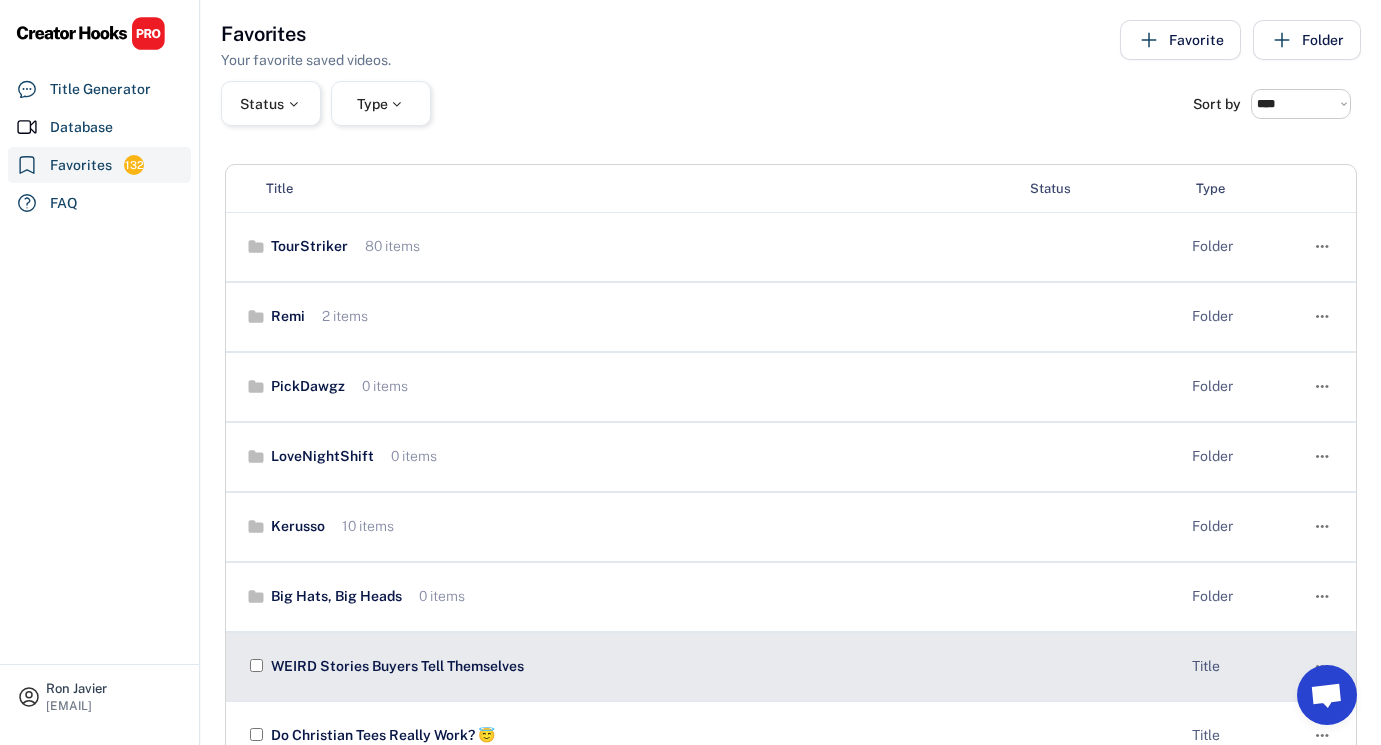 click on "WEIRD Stories Buyers Tell Themselves" at bounding box center [721, 667] 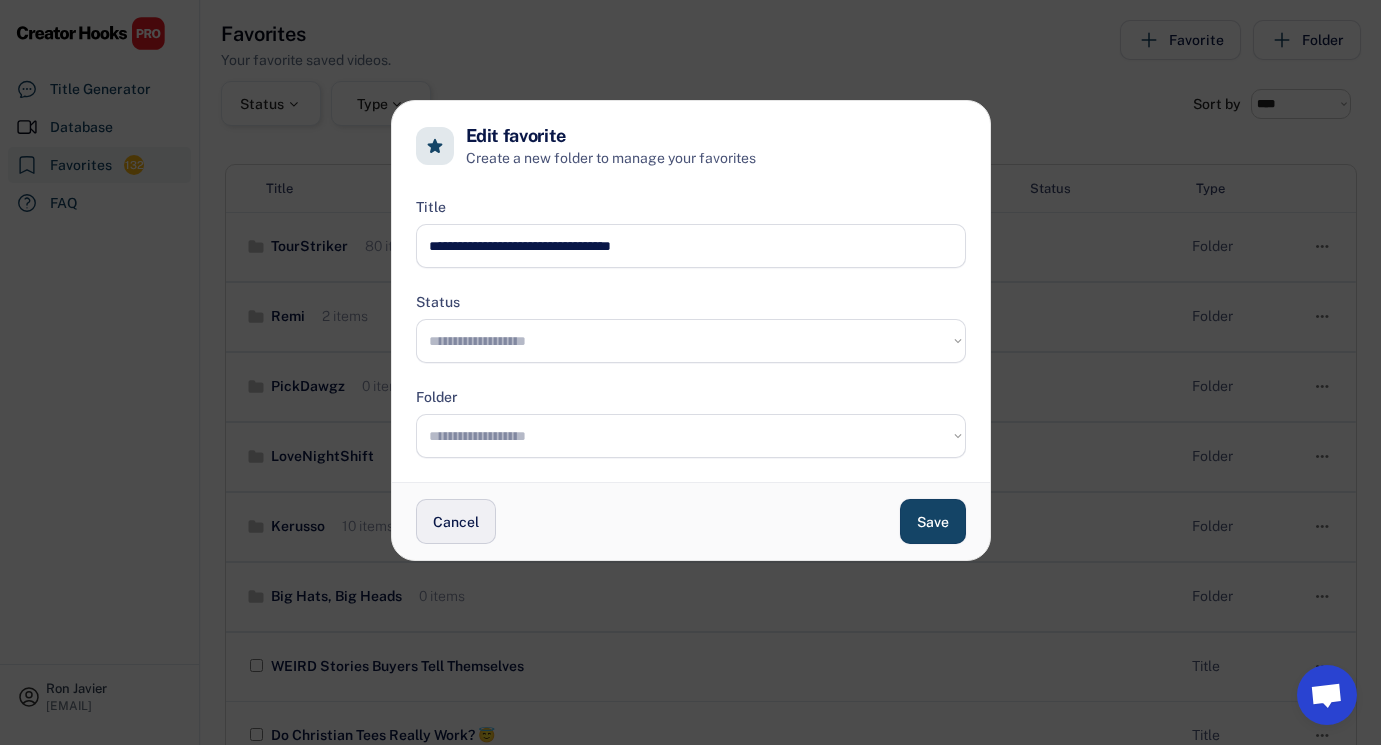 click on "Cancel" at bounding box center [456, 521] 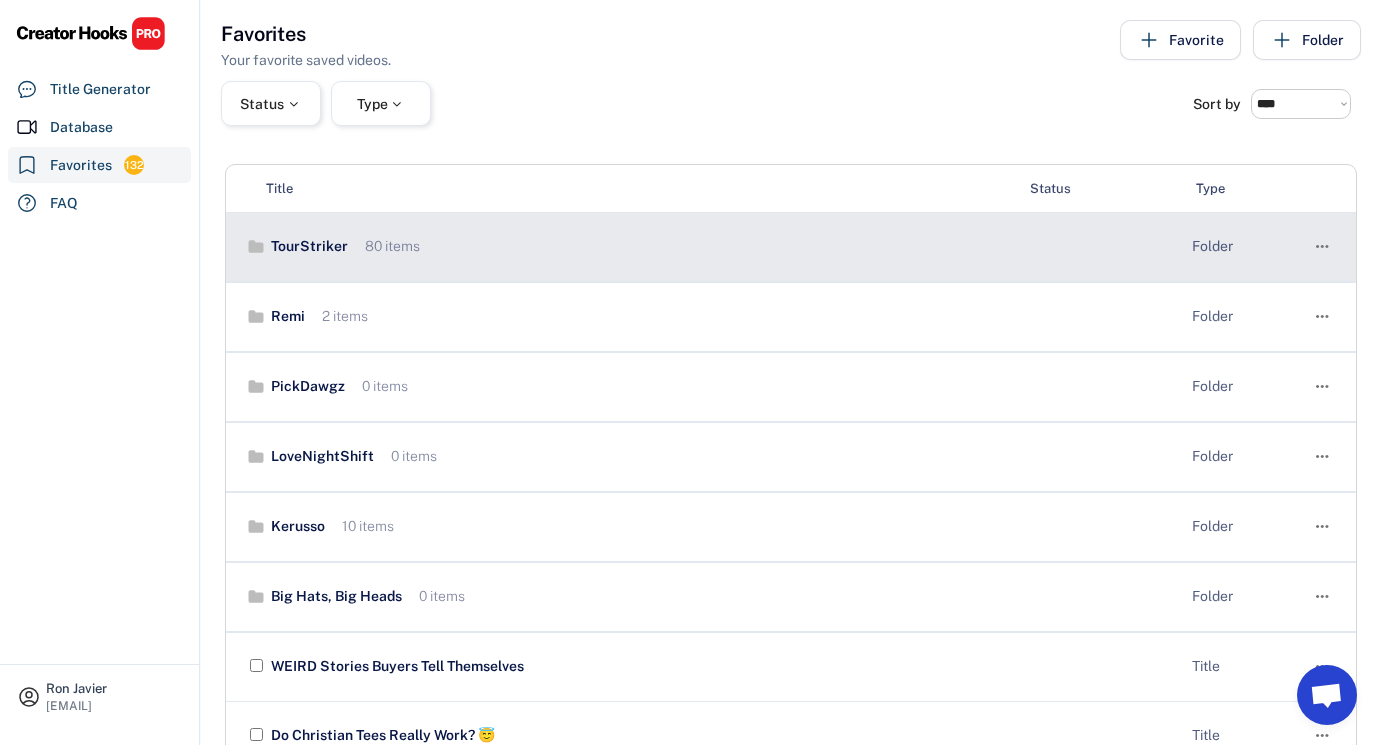 click on "TourStriker" at bounding box center [307, 247] 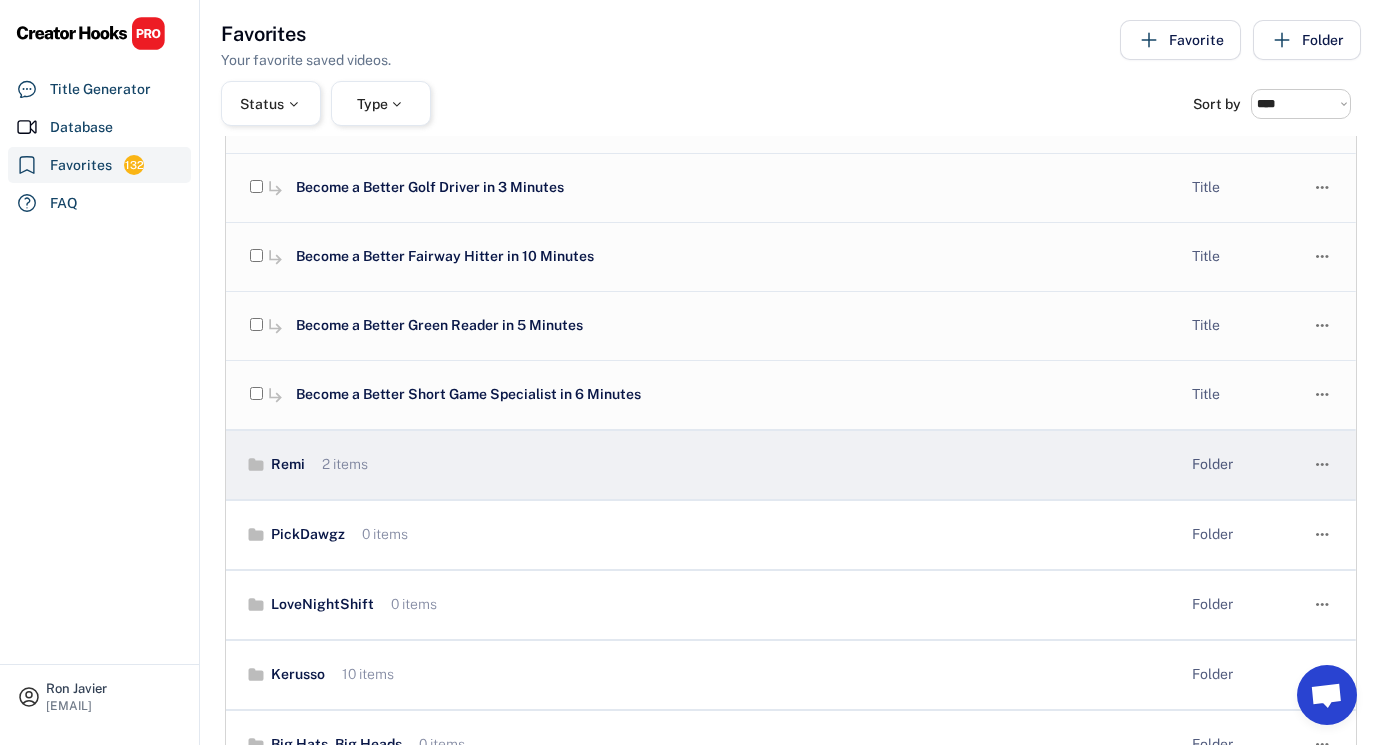 scroll, scrollTop: 5481, scrollLeft: 0, axis: vertical 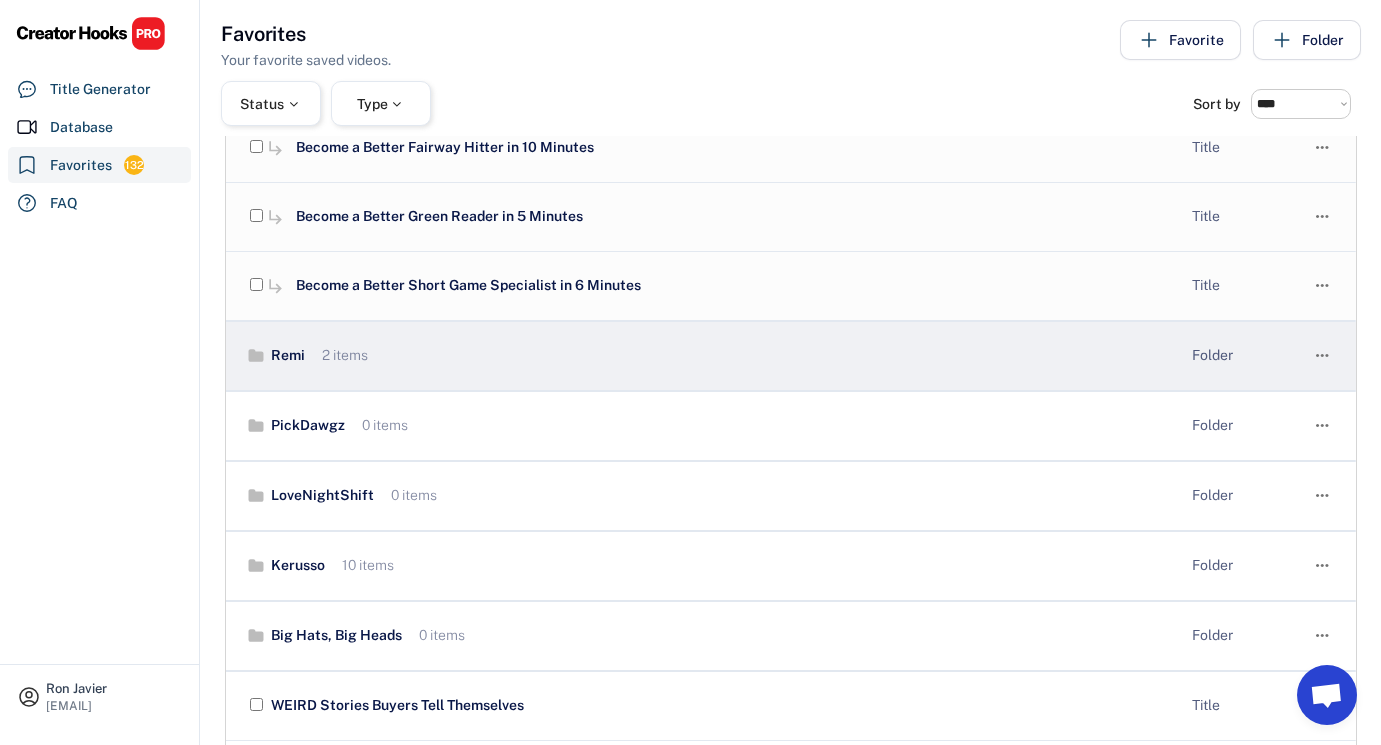 click on "Remi" at bounding box center [285, 356] 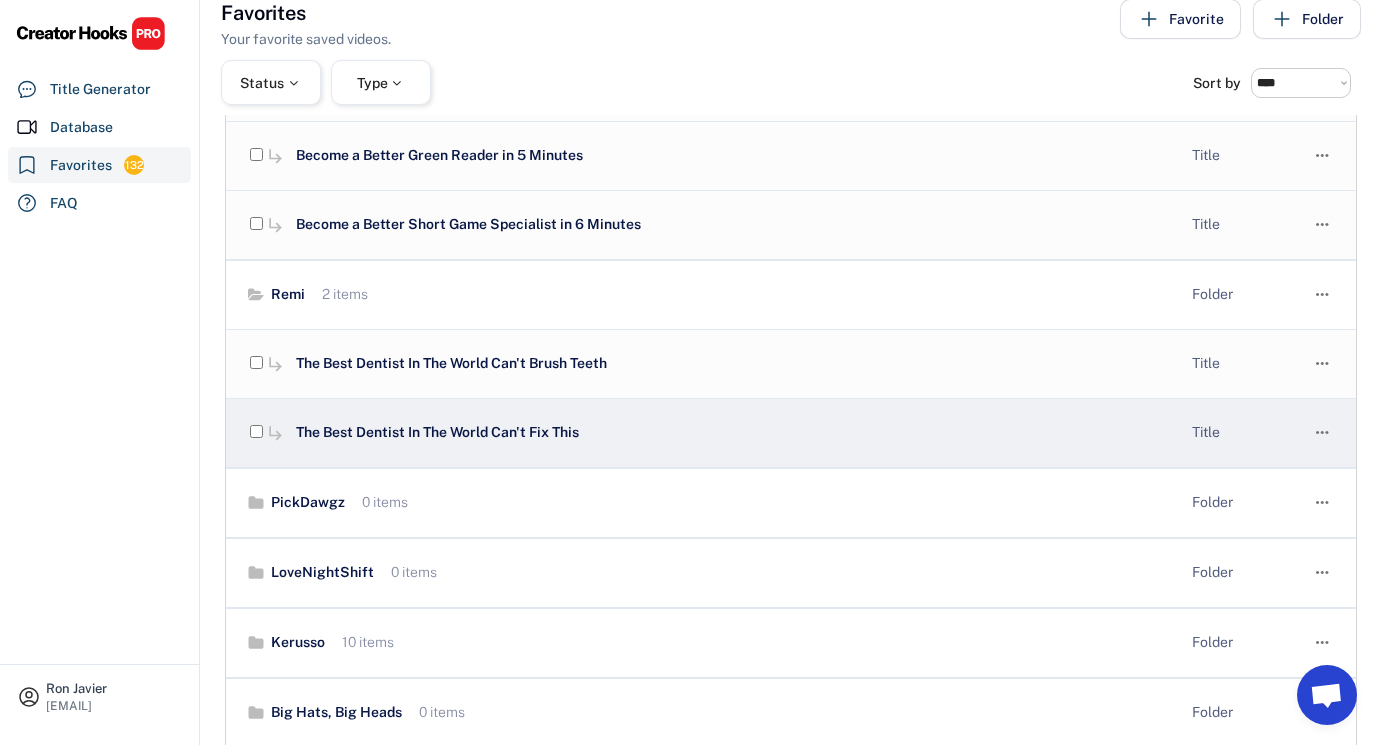 scroll, scrollTop: 5554, scrollLeft: 0, axis: vertical 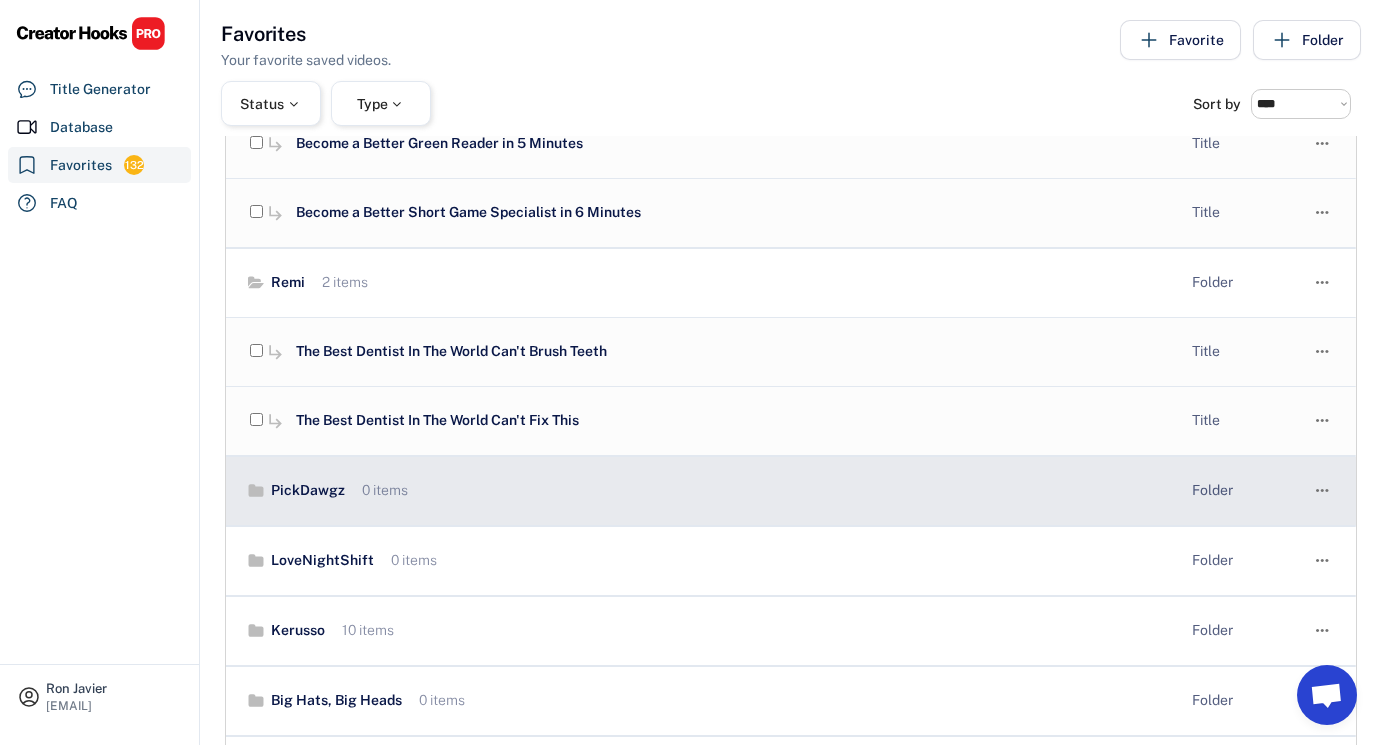 click on "PickDawgz" at bounding box center (305, 491) 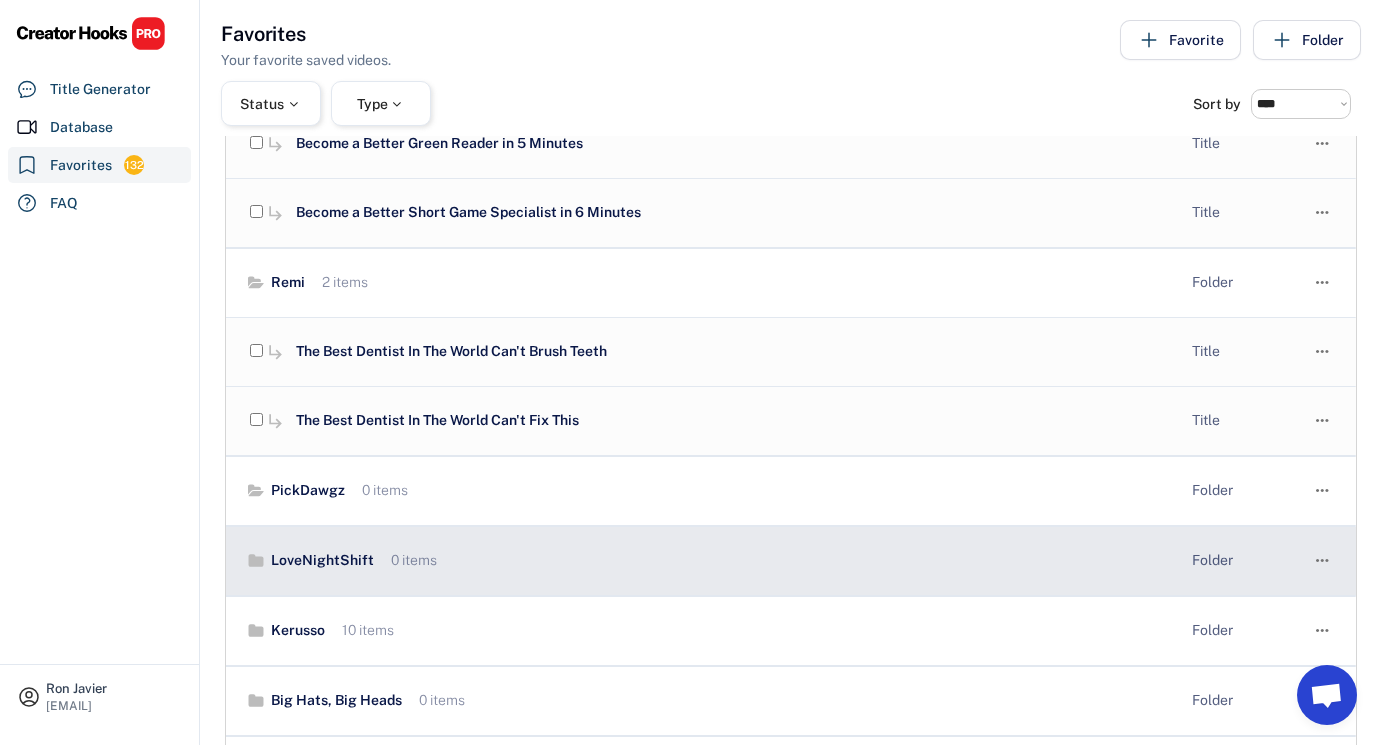 click on "LoveNightShift" at bounding box center [320, 561] 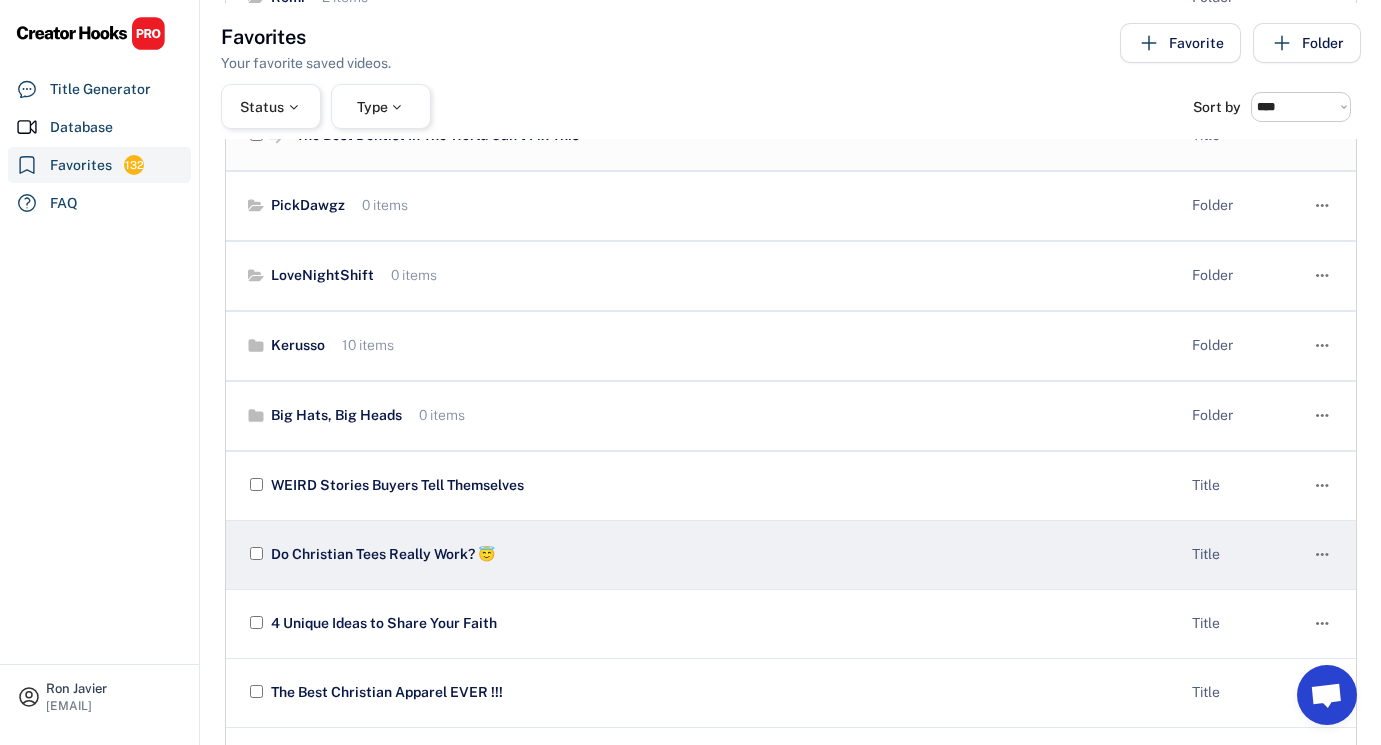 scroll, scrollTop: 5898, scrollLeft: 0, axis: vertical 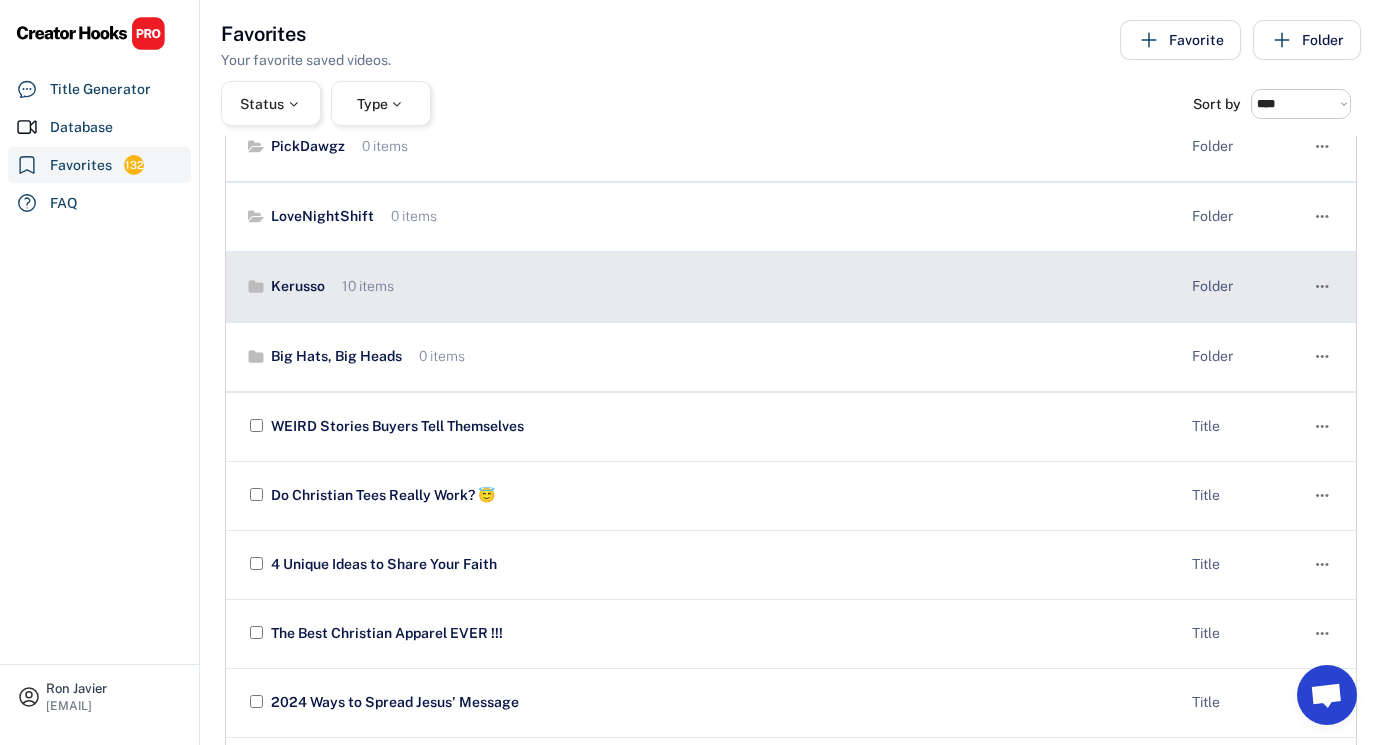 click on "Kerusso" at bounding box center [295, 287] 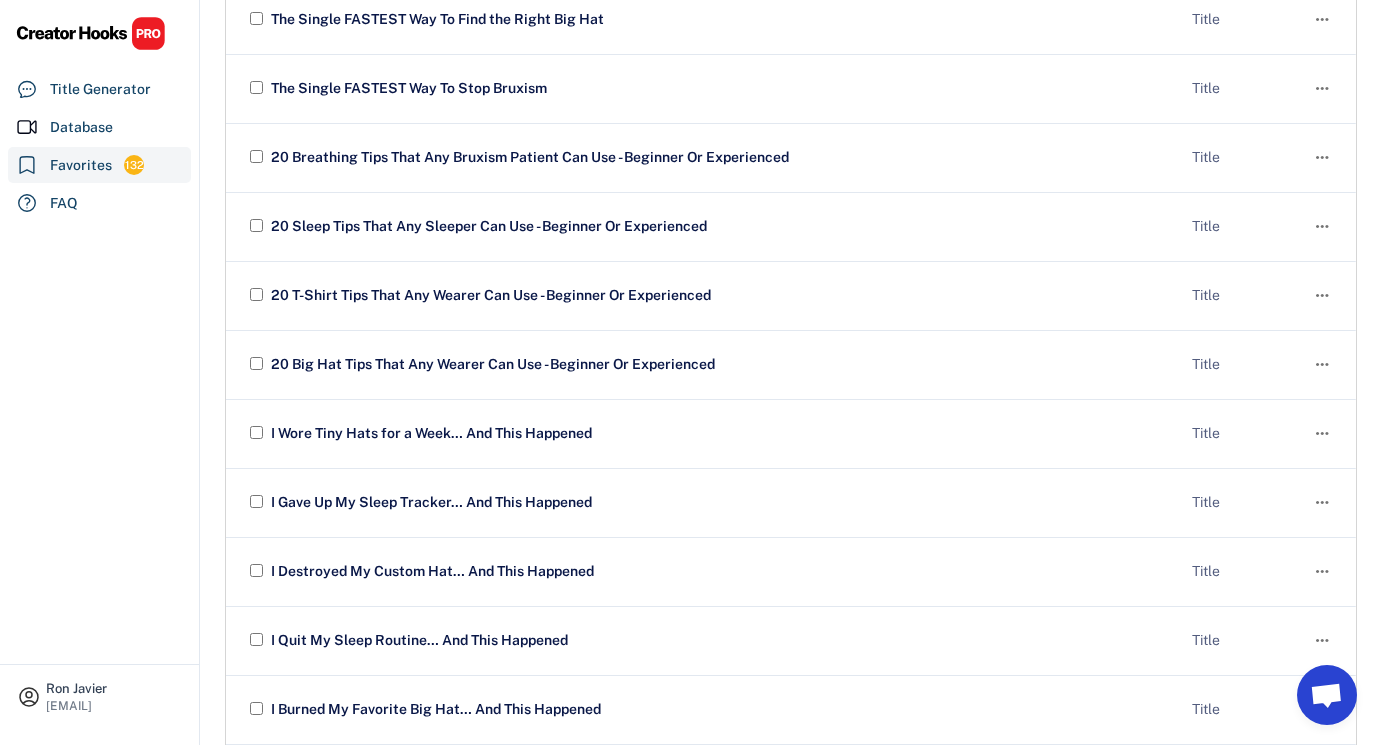 scroll, scrollTop: 9021, scrollLeft: 0, axis: vertical 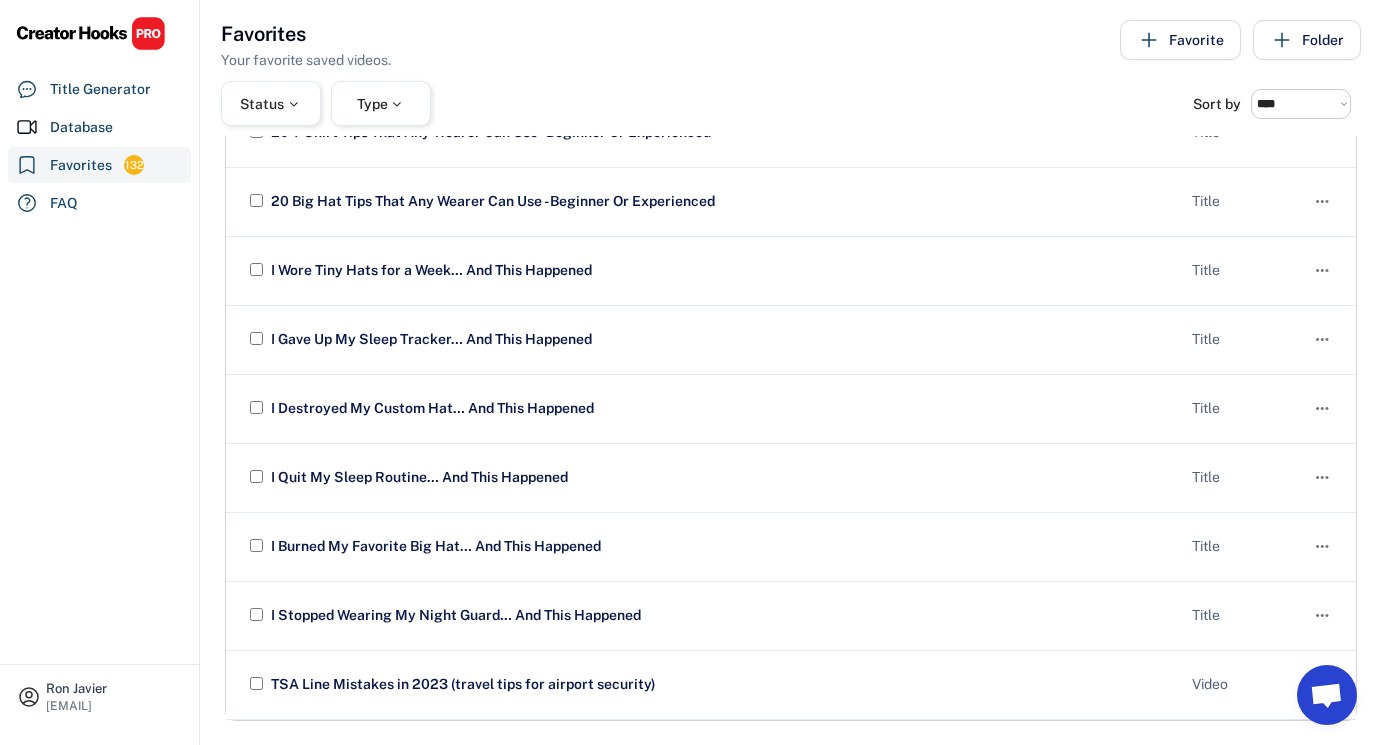 click on "[FIRST] [LAST] [EMAIL]    Title Generator    Database    Favorites 132    FAQ" at bounding box center [100, 372] 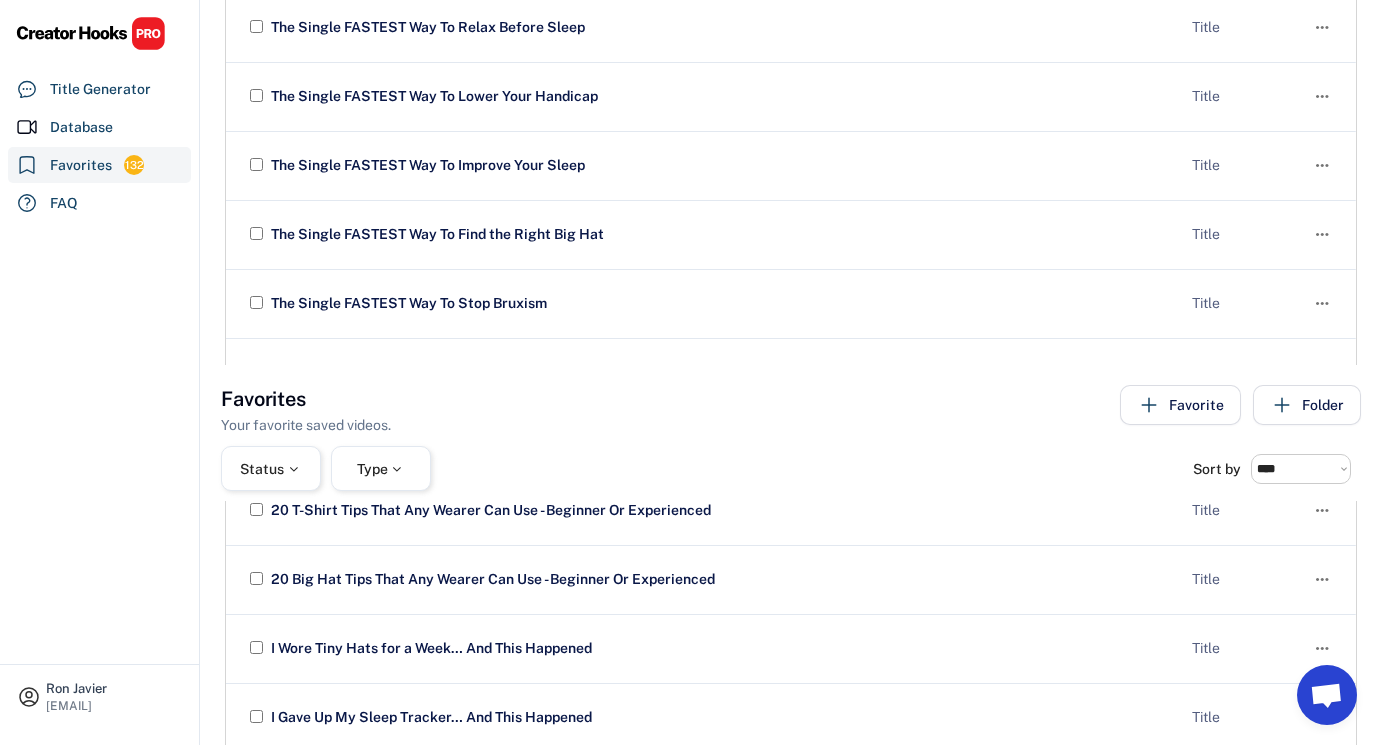 scroll, scrollTop: 8376, scrollLeft: 0, axis: vertical 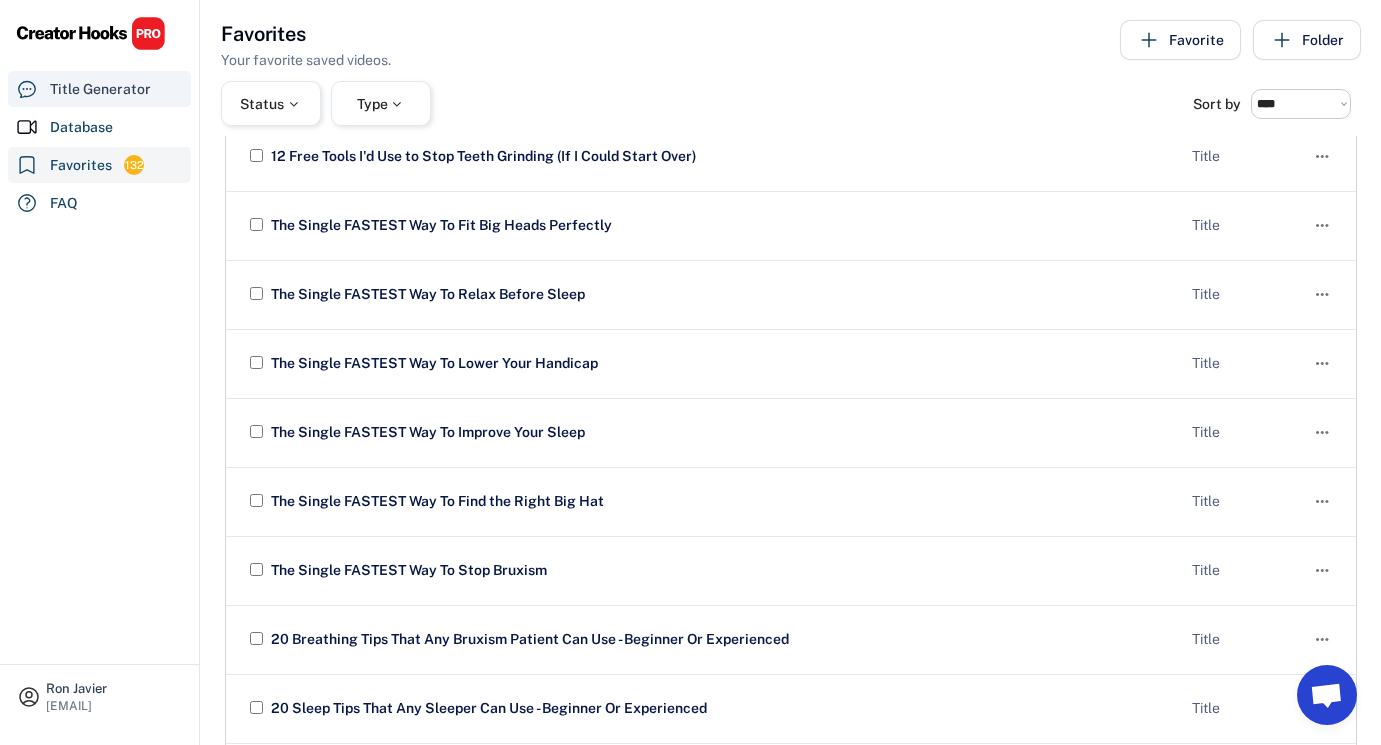 click on "Title Generator" at bounding box center (100, 89) 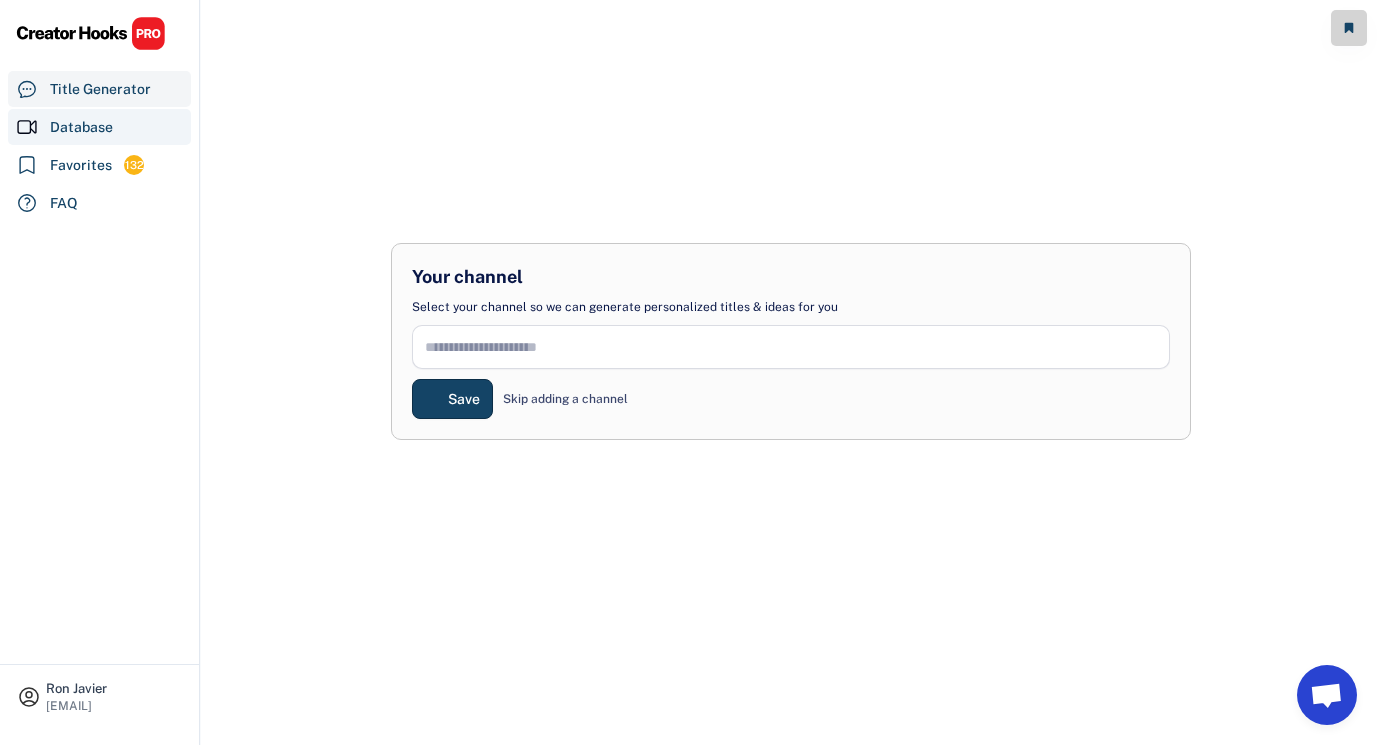 click on "Database" at bounding box center [81, 127] 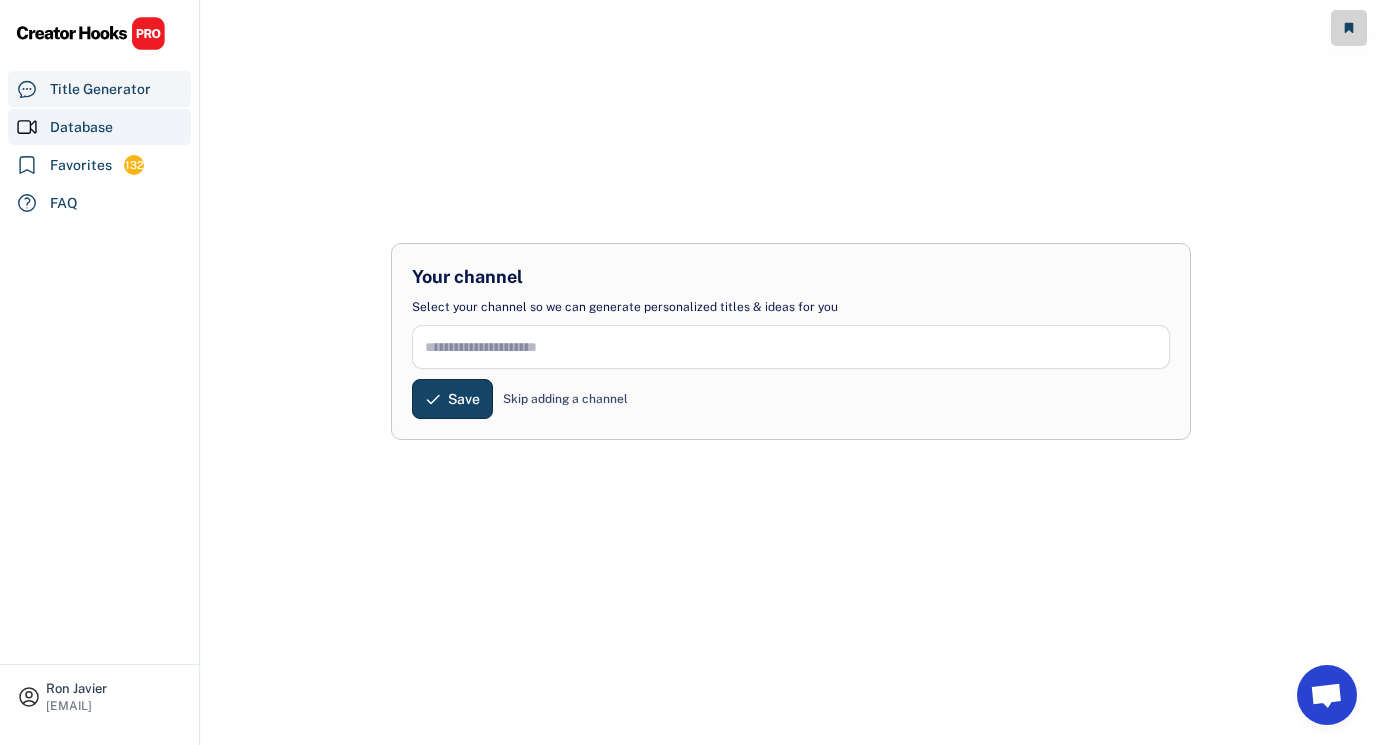 scroll, scrollTop: 154, scrollLeft: 0, axis: vertical 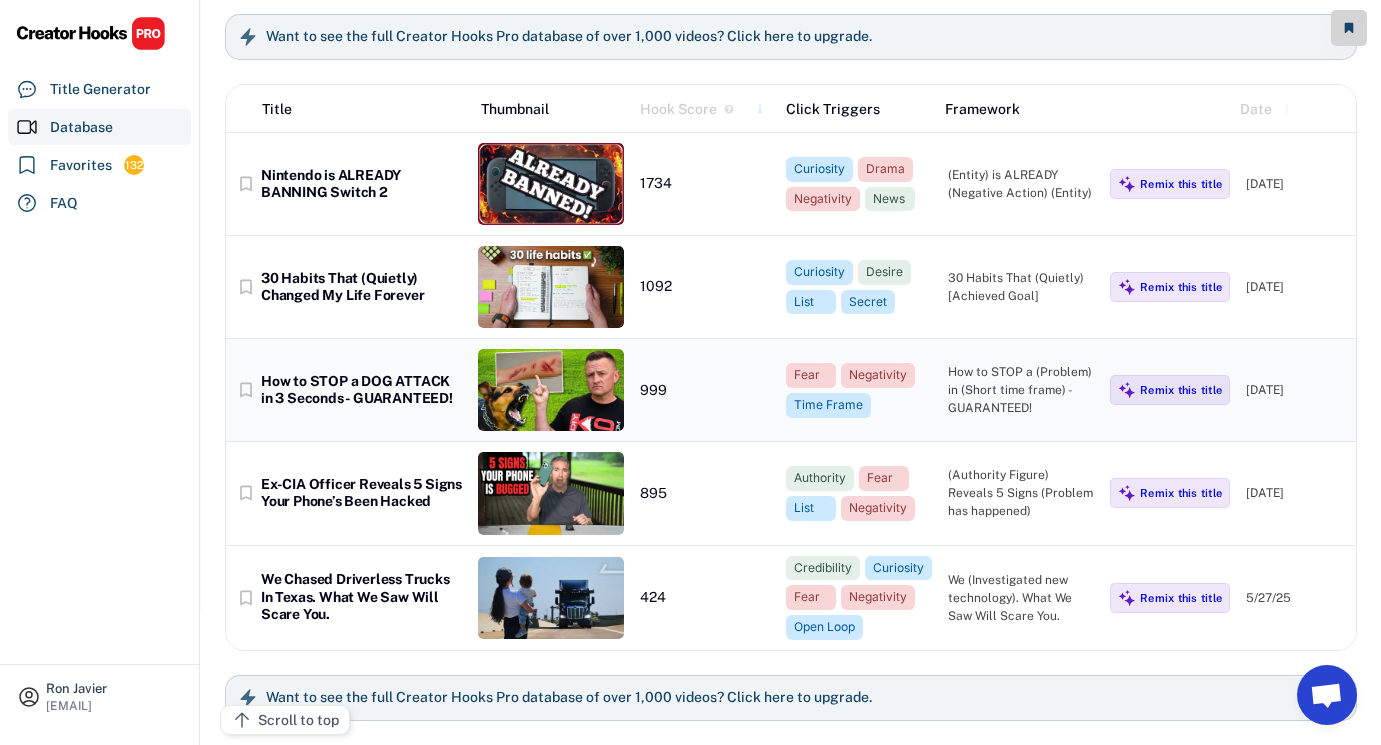 click at bounding box center (551, 390) 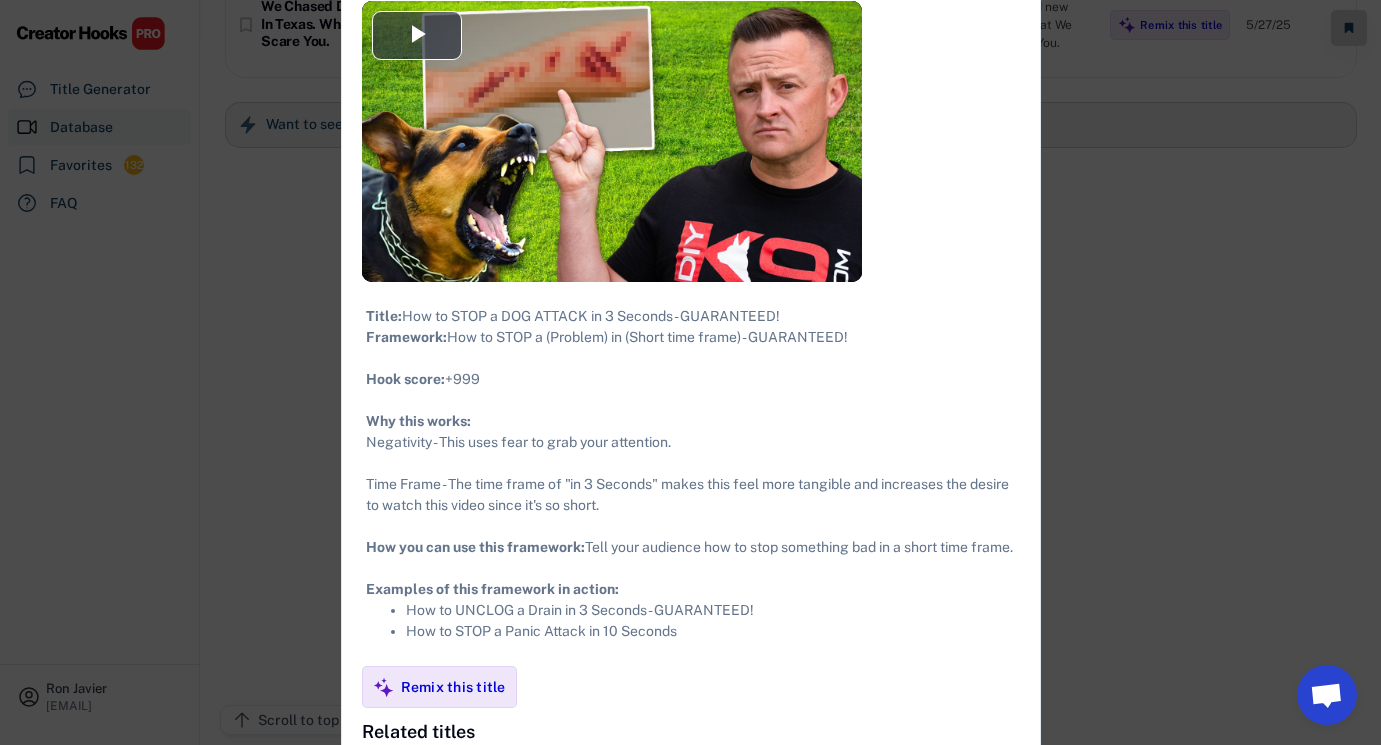scroll, scrollTop: 729, scrollLeft: 0, axis: vertical 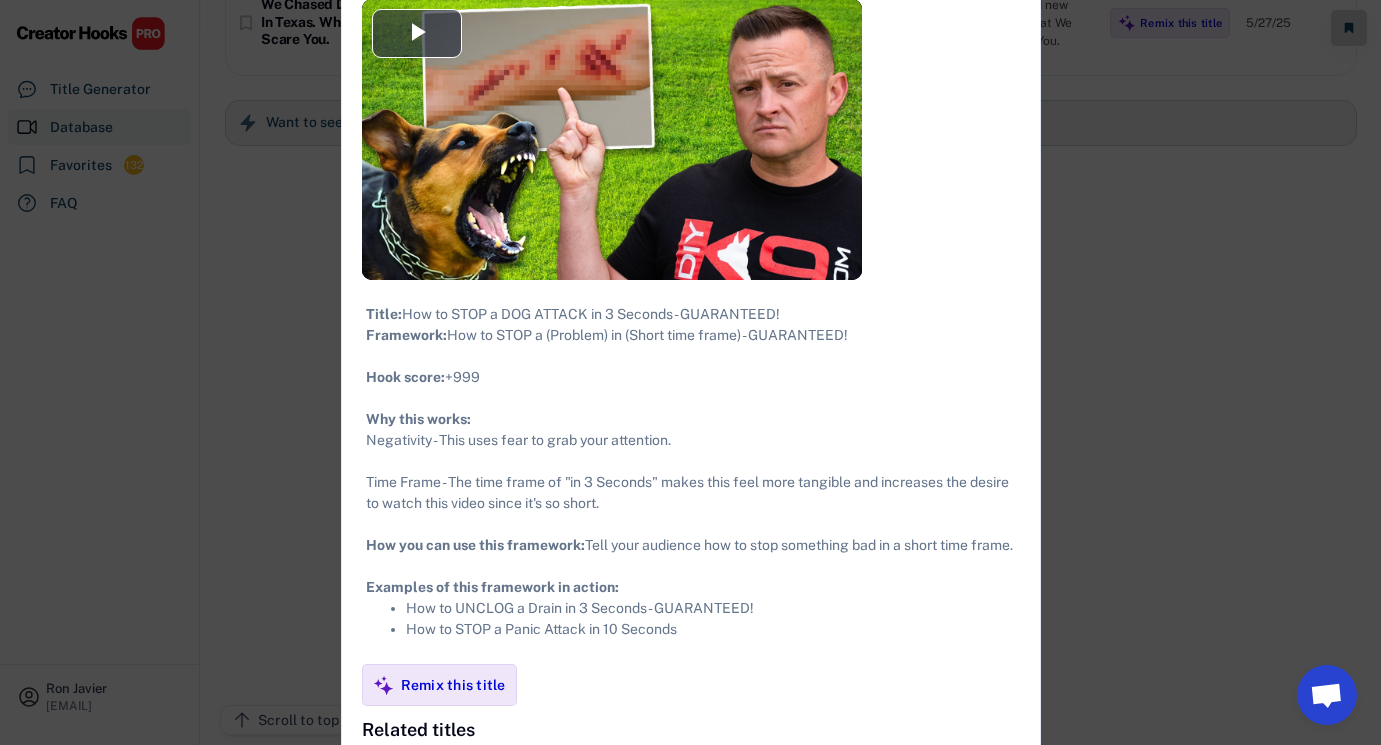 click at bounding box center (690, 372) 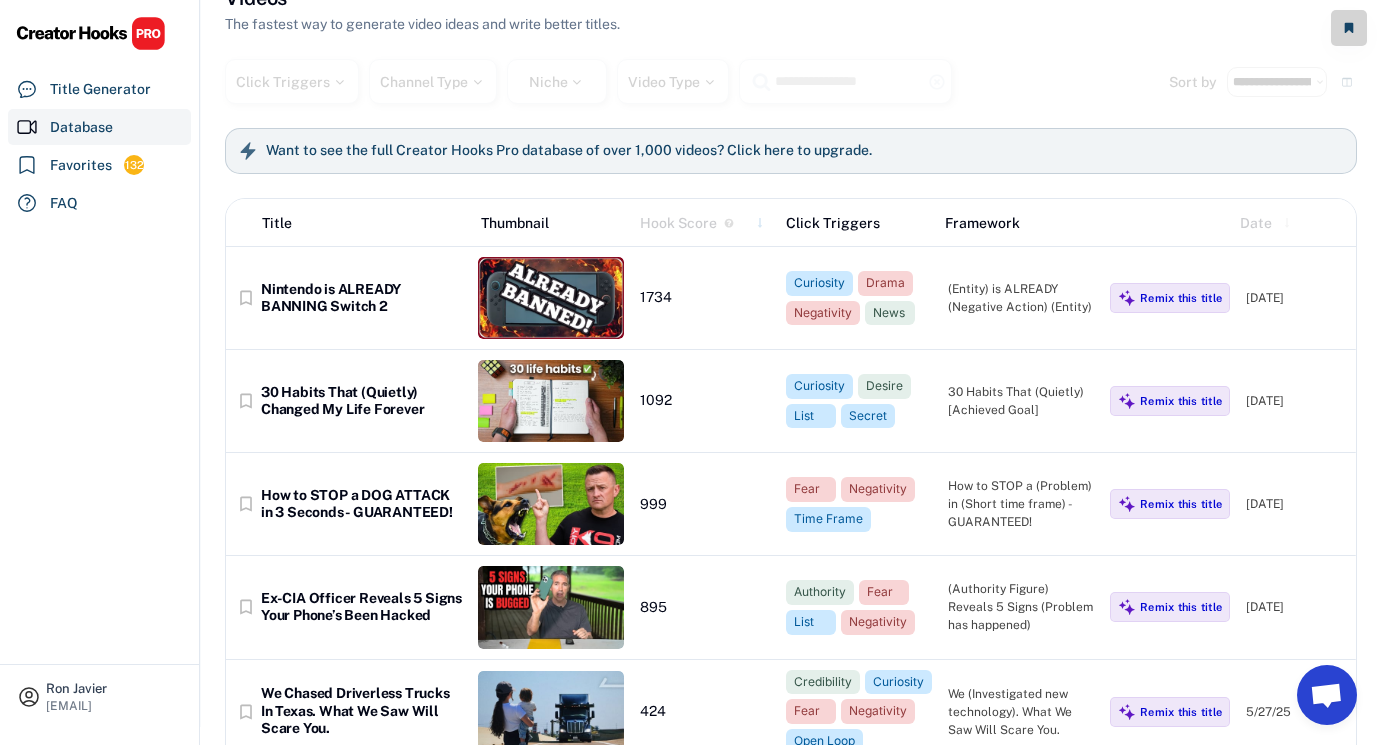 scroll, scrollTop: 0, scrollLeft: 0, axis: both 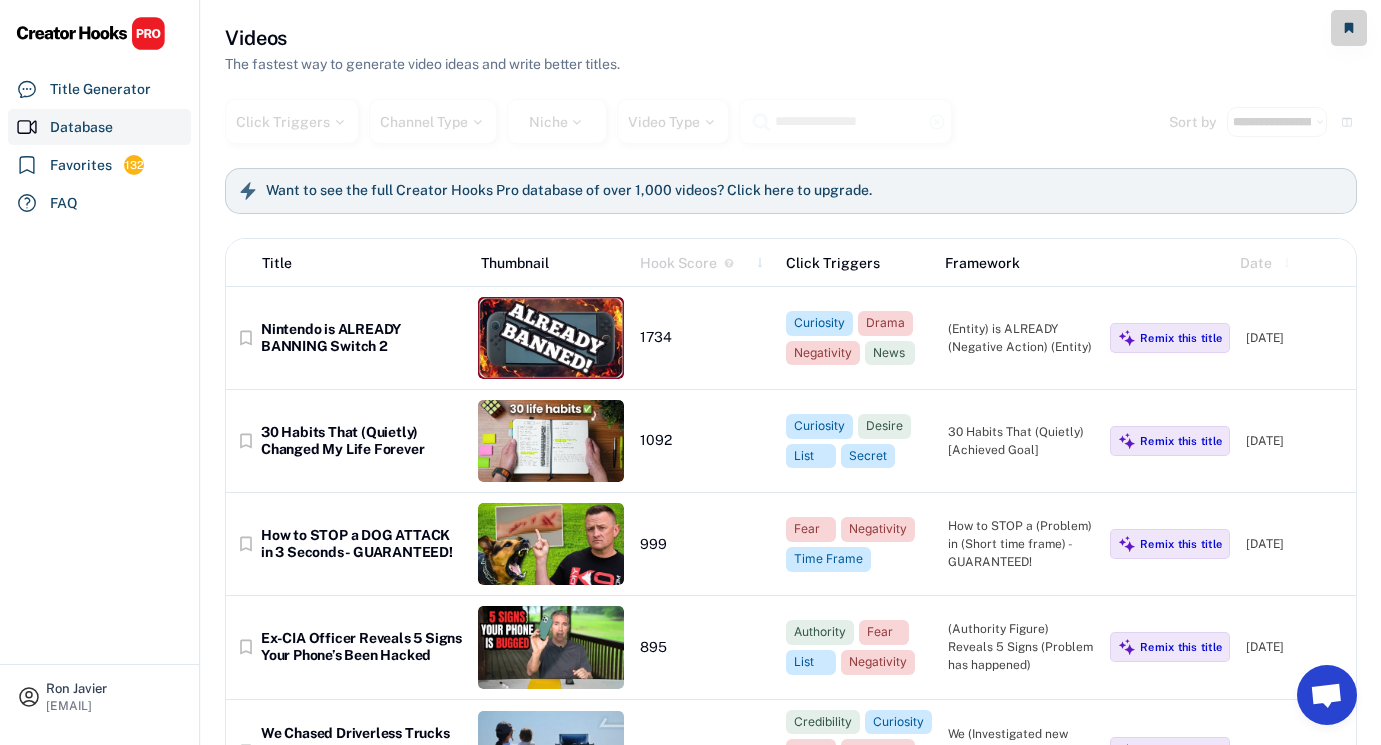 click at bounding box center [91, 33] 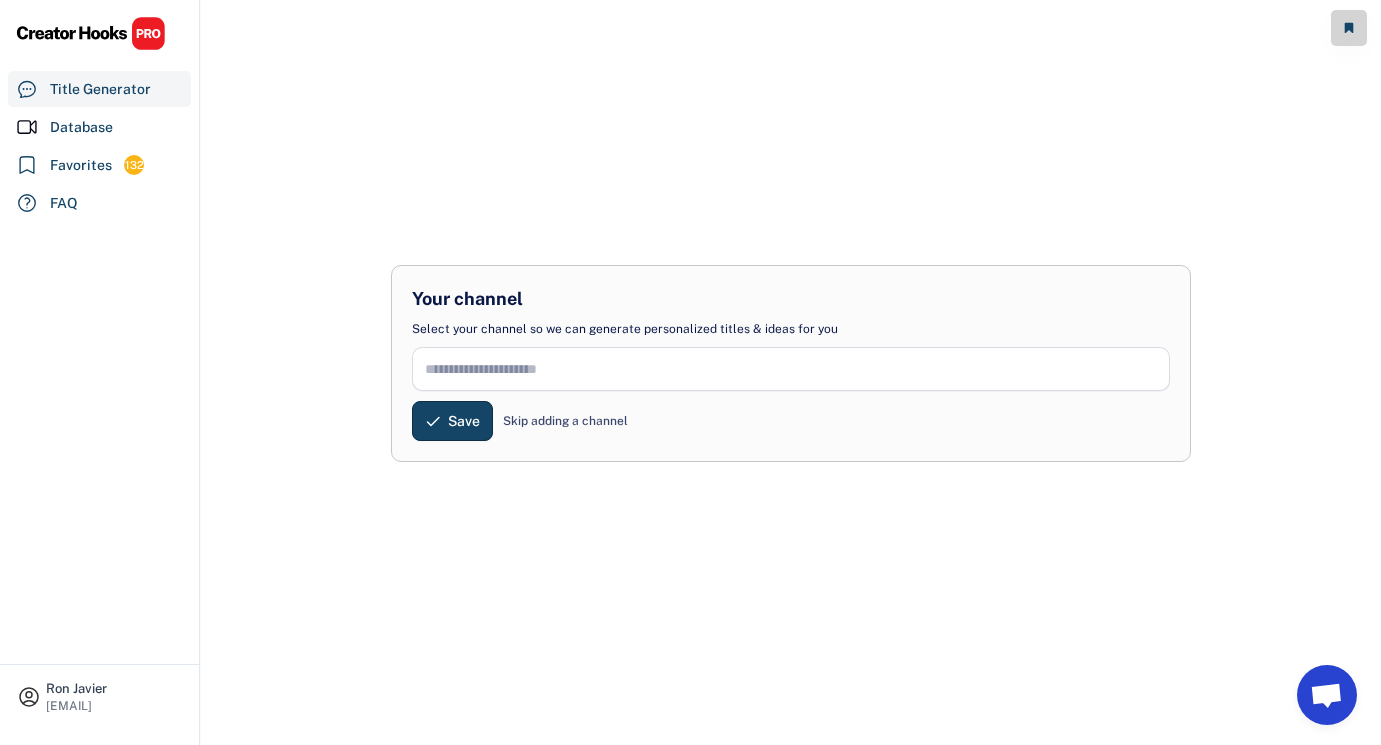 click on "Your channel Select your channel so we can generate personalized titles & ideas for you Save Skip adding a channel" at bounding box center (791, 383) 